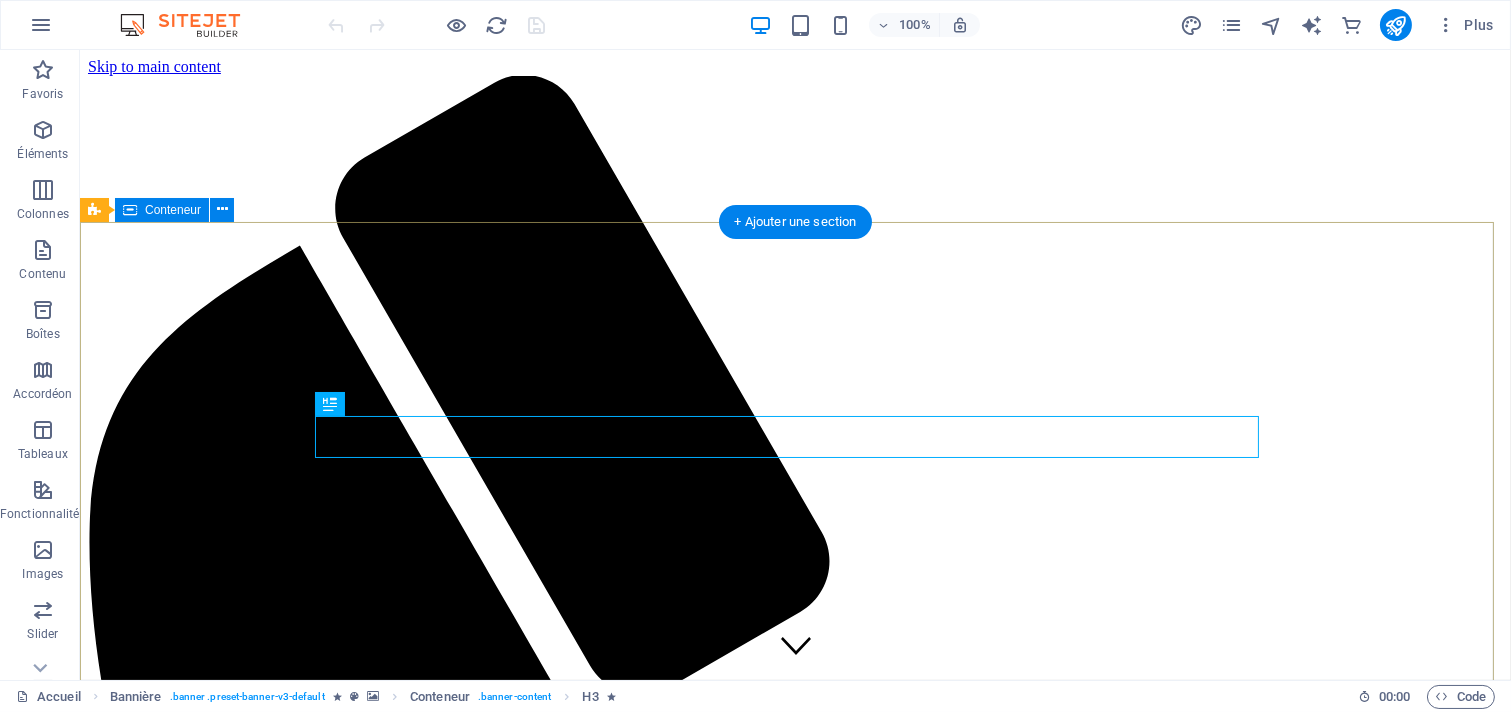 scroll, scrollTop: 0, scrollLeft: 0, axis: both 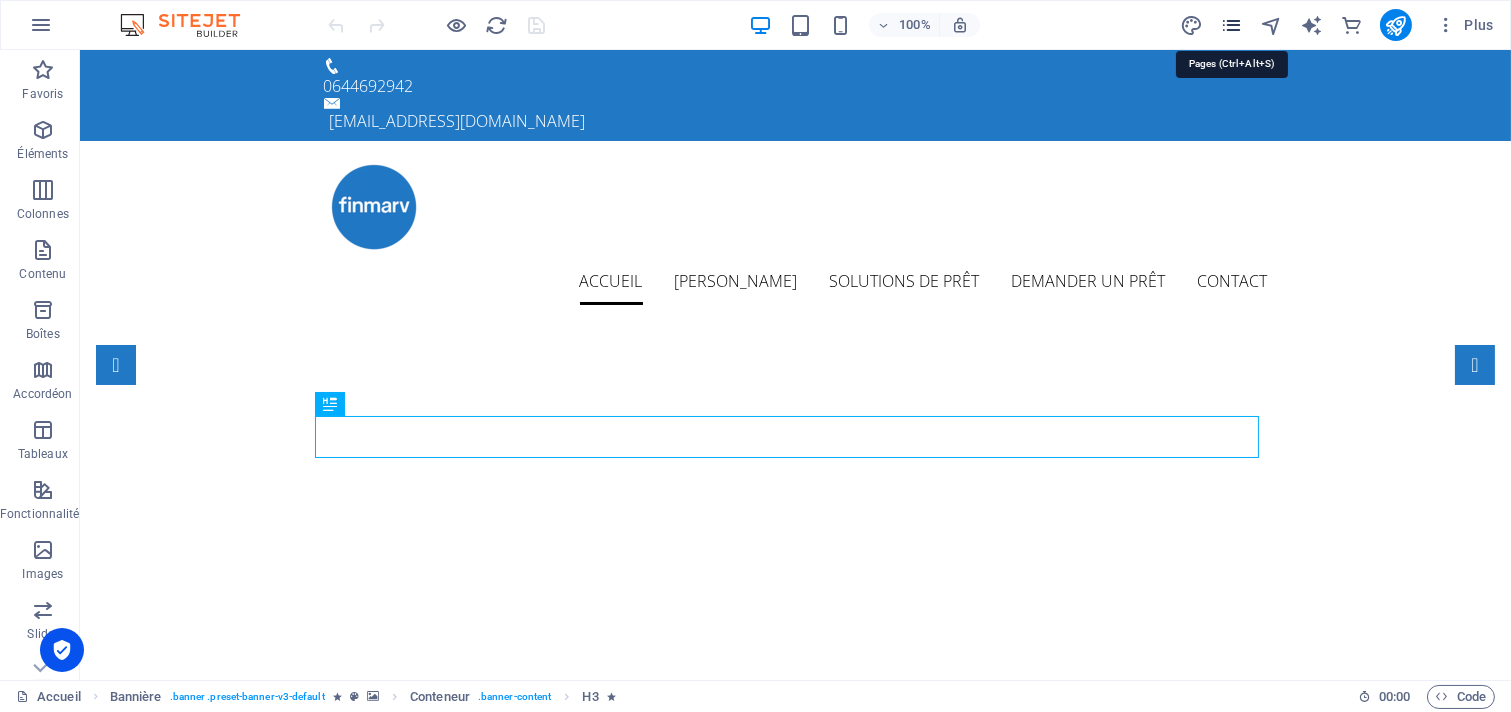 click at bounding box center (1231, 25) 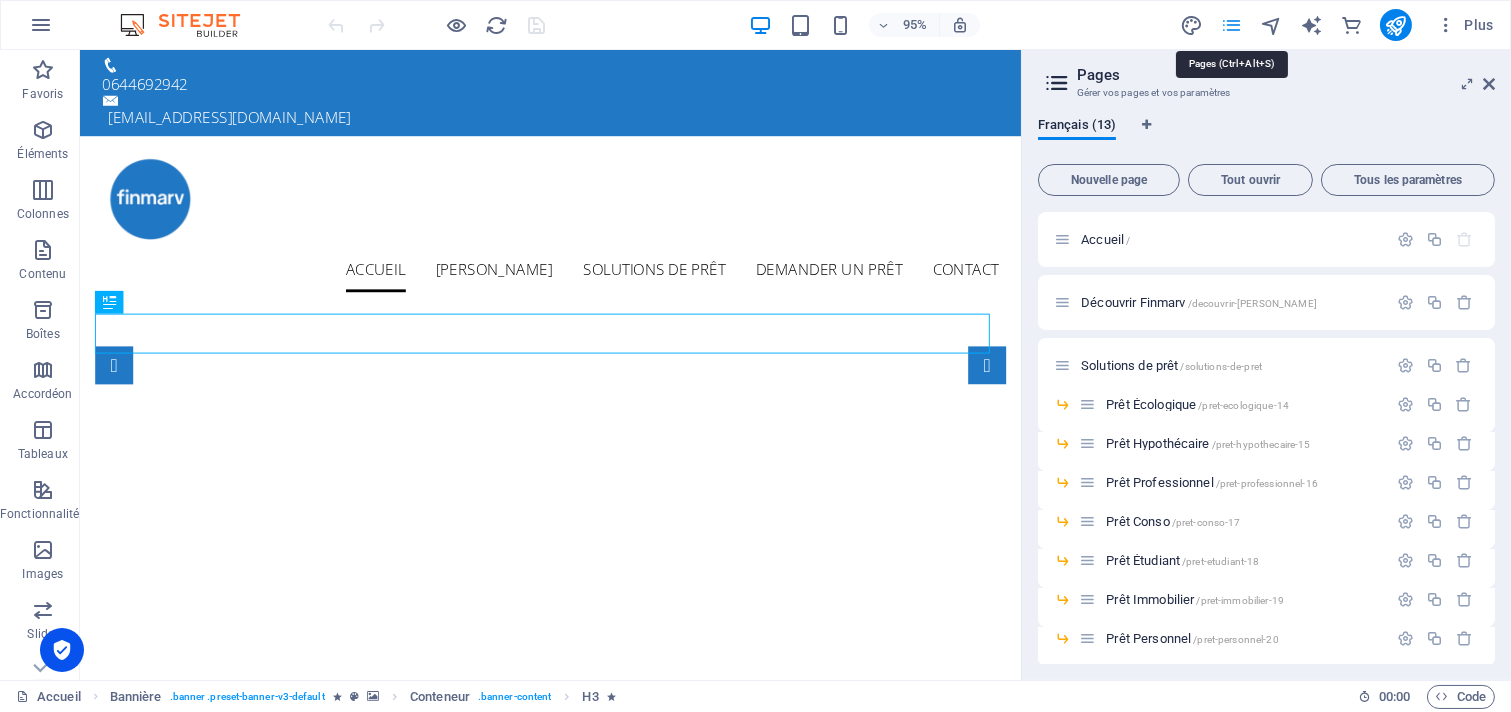 click at bounding box center (1231, 25) 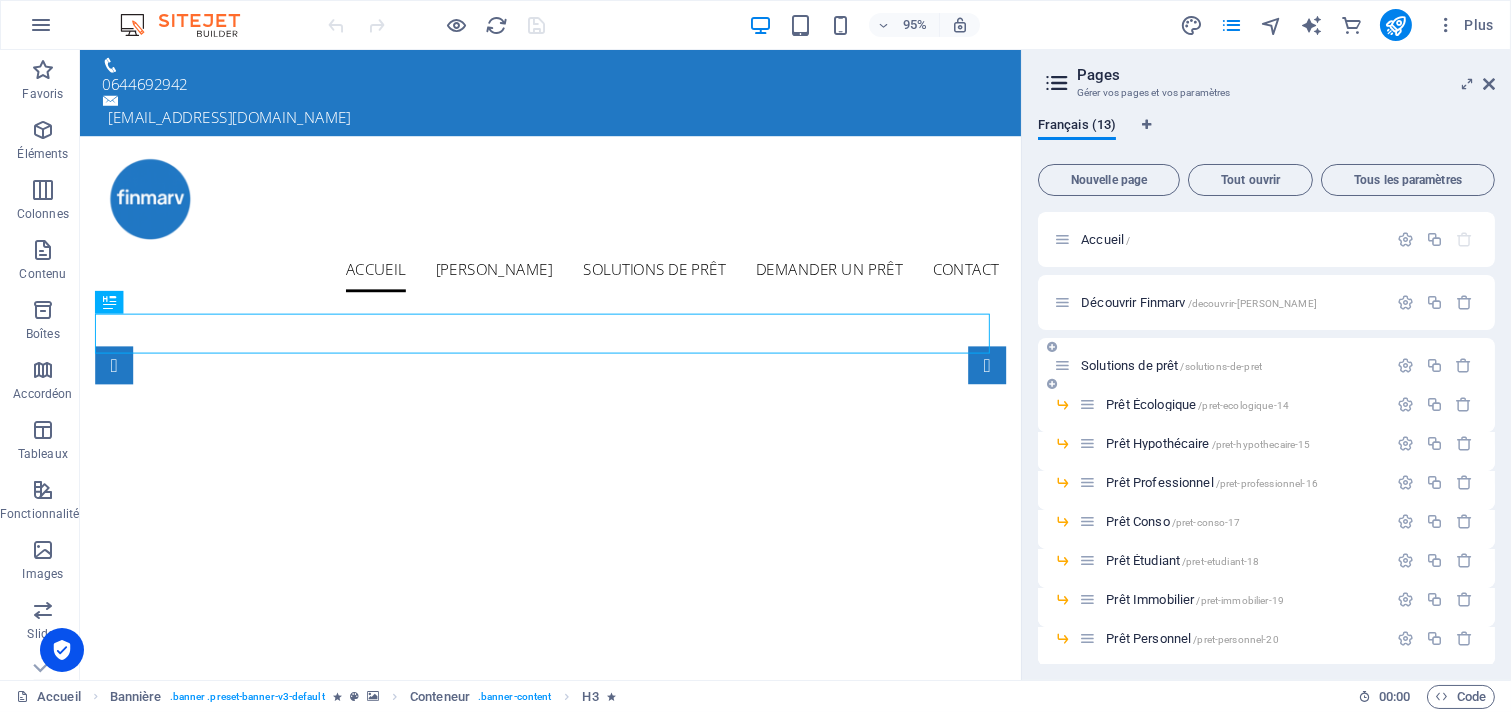 click on "Solutions de prêt /solutions-de-pret" at bounding box center (1171, 365) 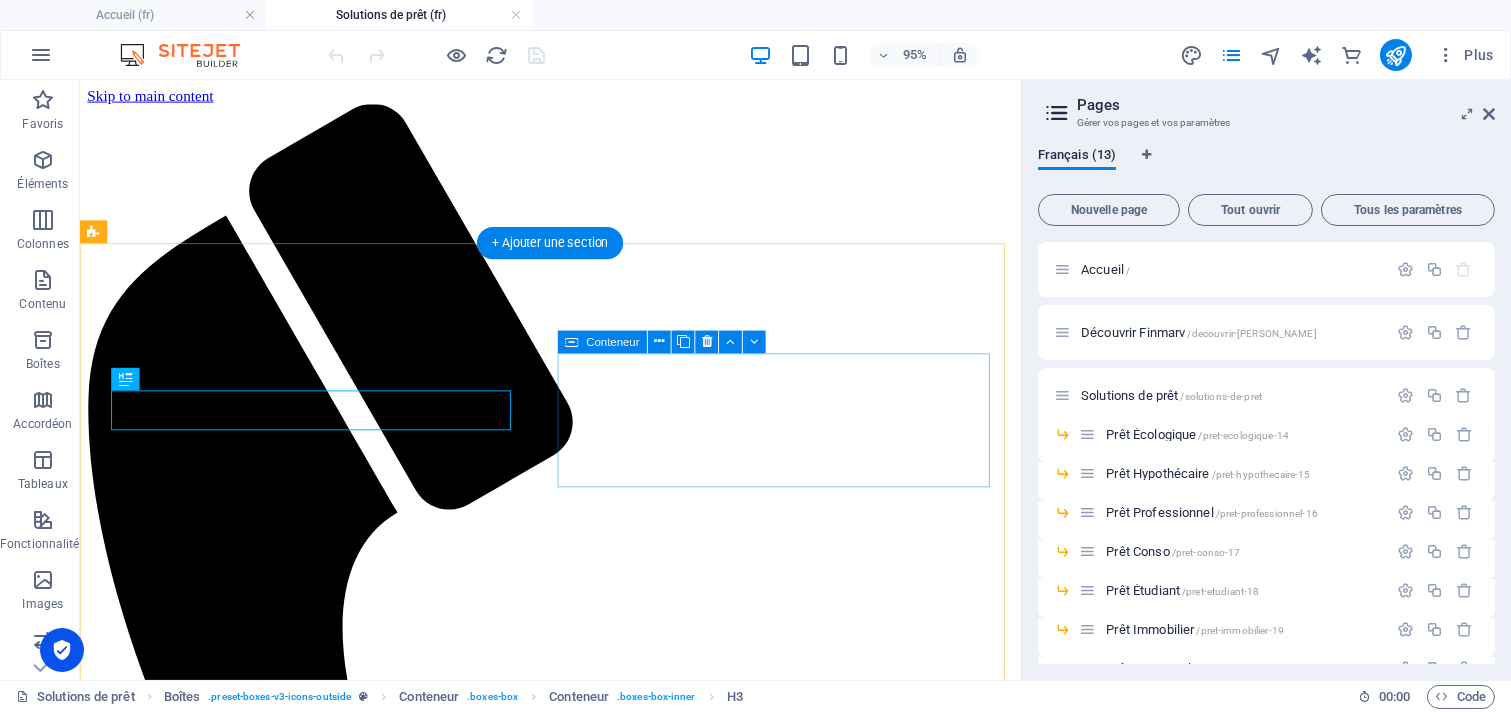 scroll, scrollTop: 0, scrollLeft: 0, axis: both 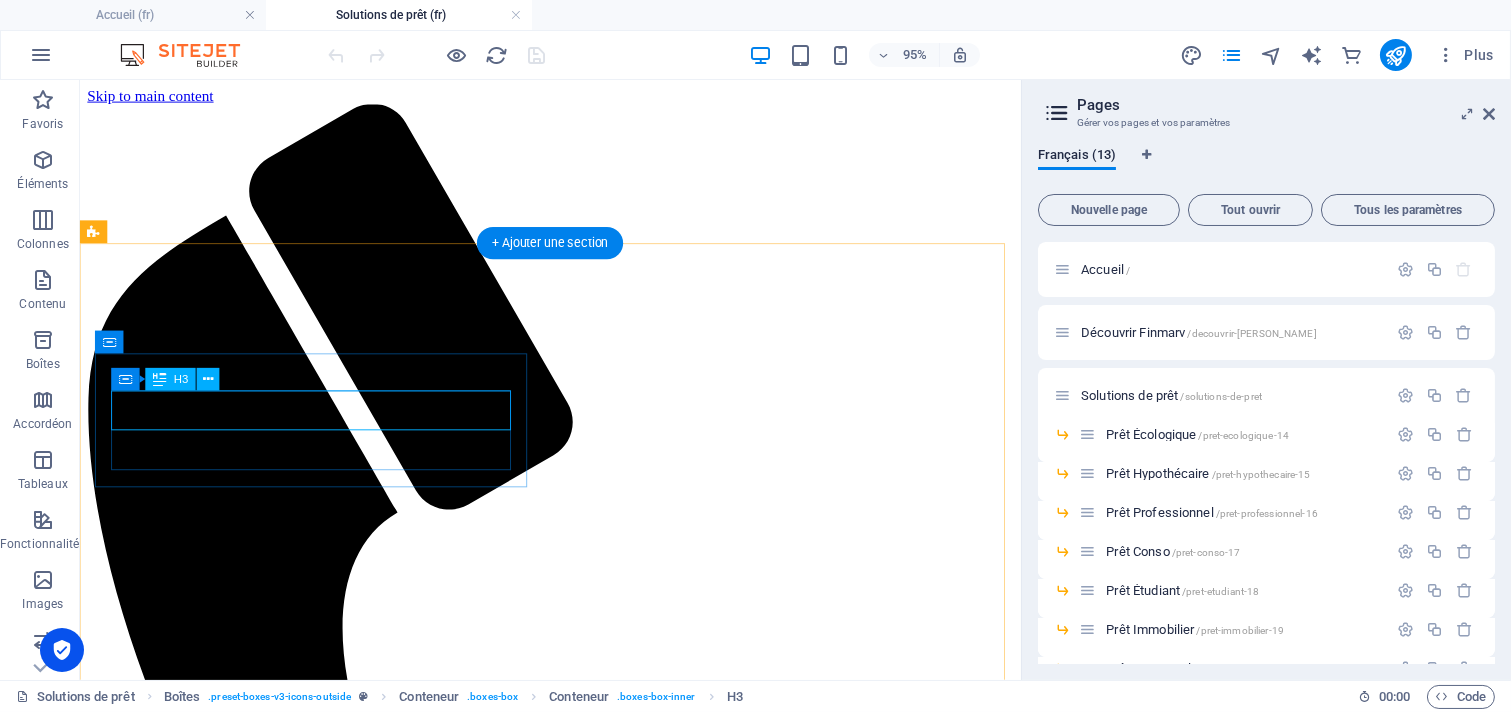 click on "Prêt Écologique" at bounding box center [575, 4647] 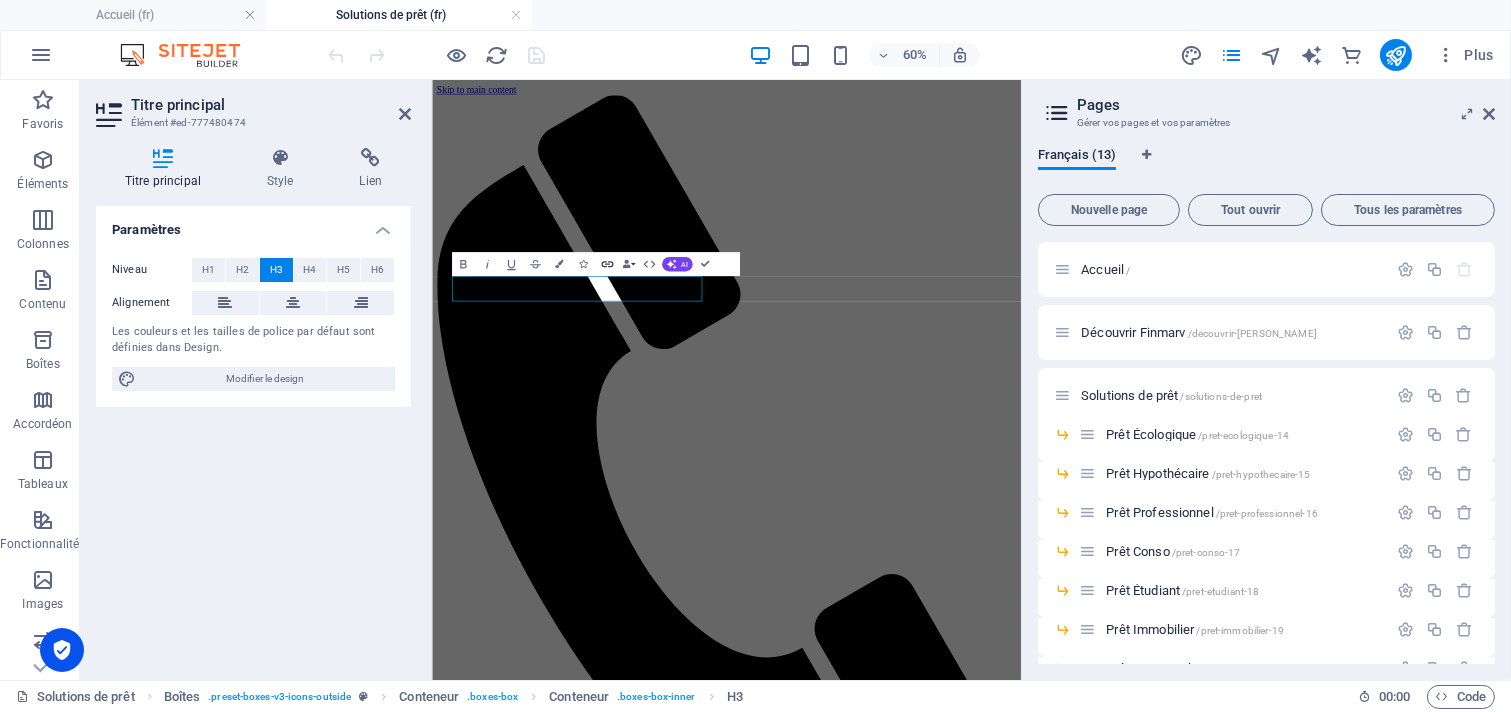 click 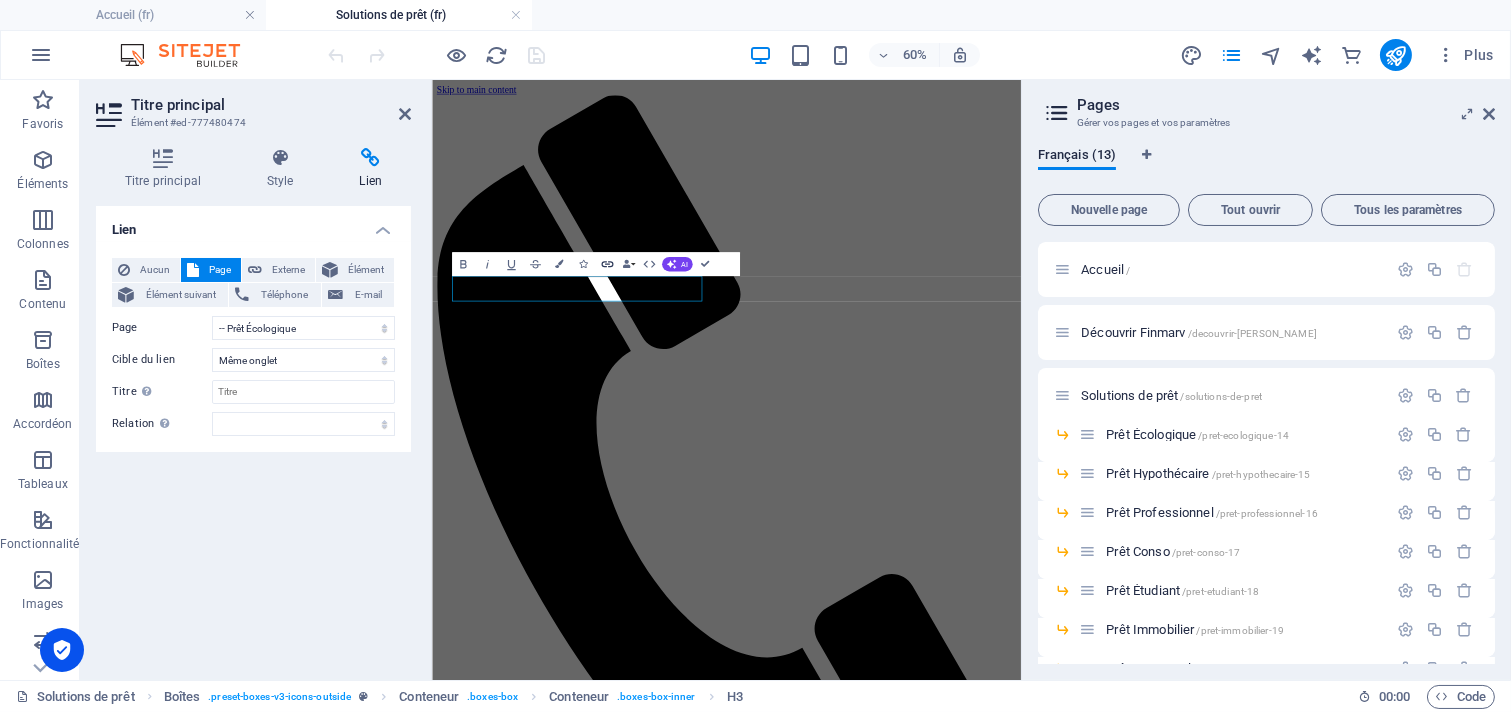 click 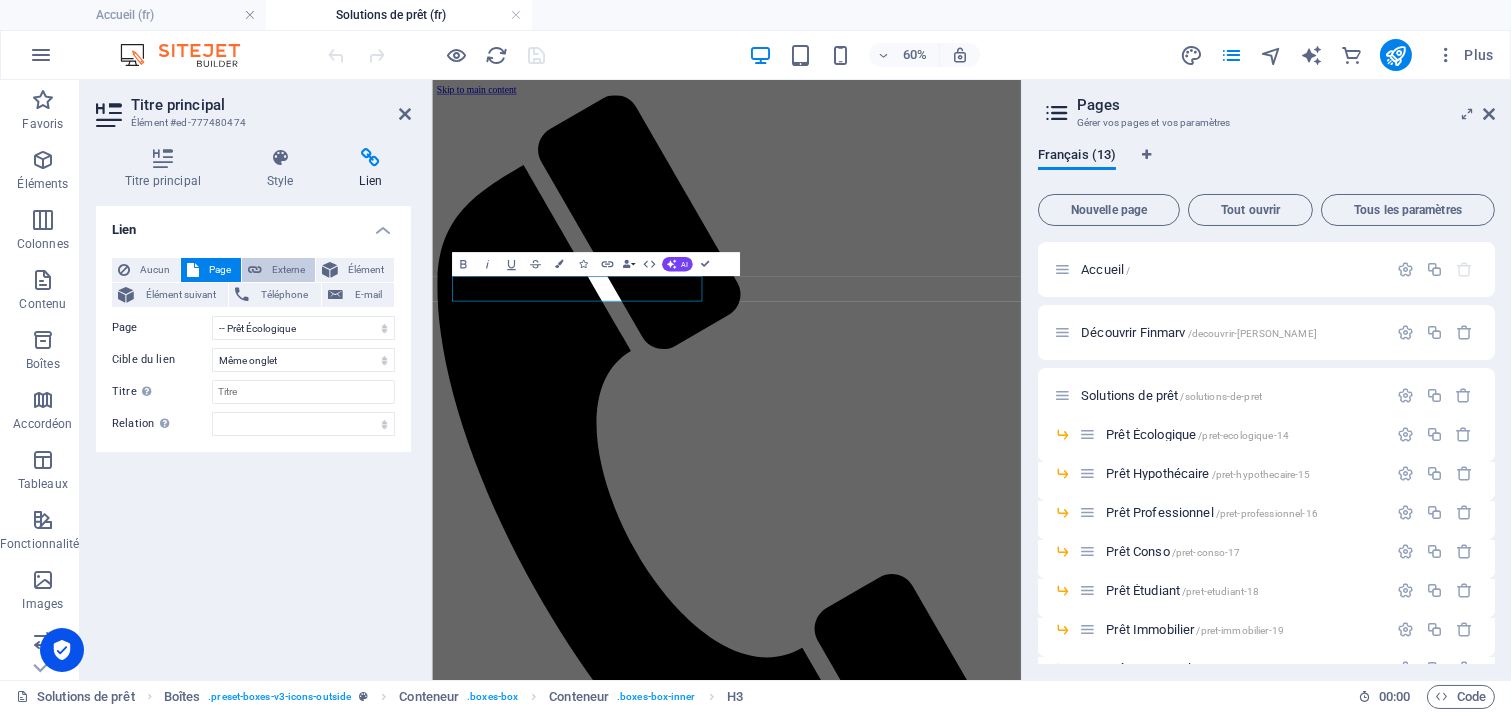 click on "Externe" at bounding box center [288, 270] 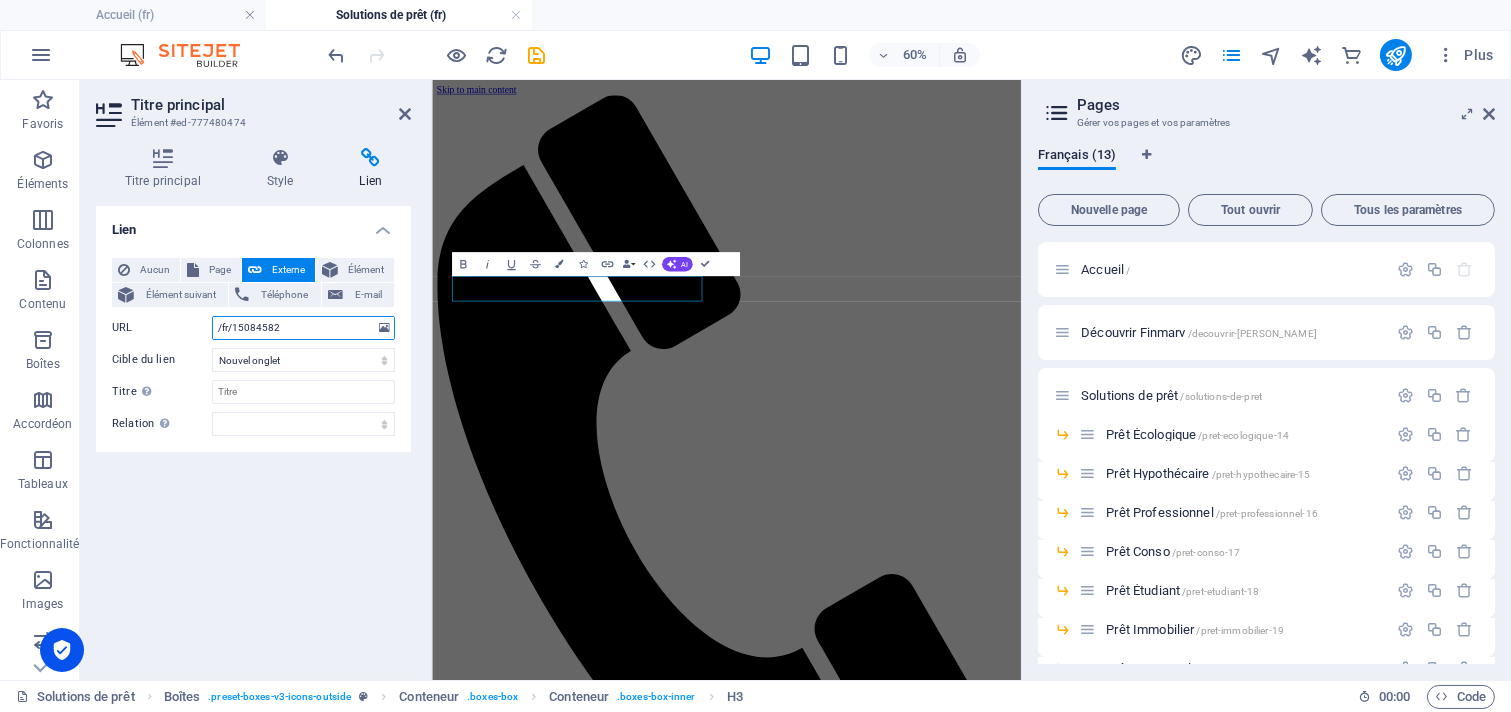 click on "/fr/15084582" at bounding box center (303, 328) 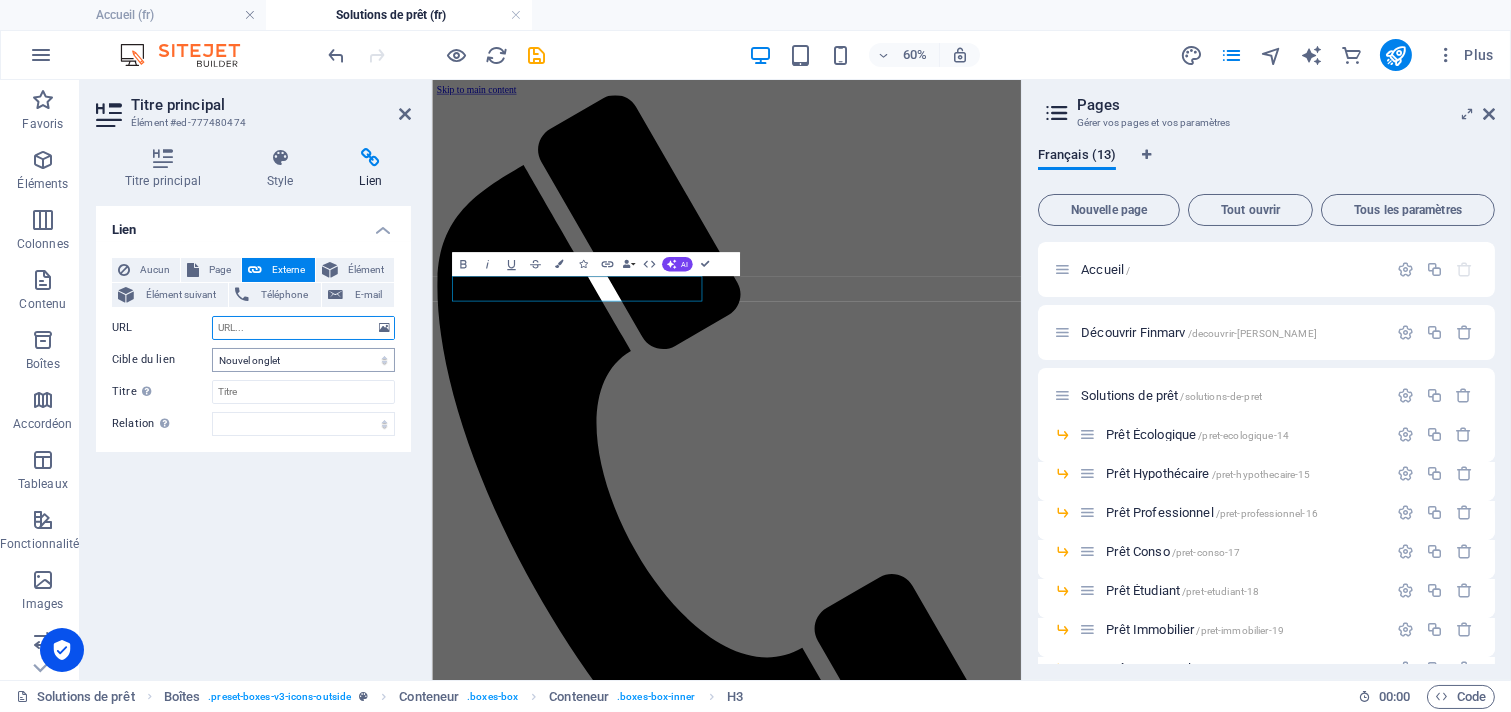 type 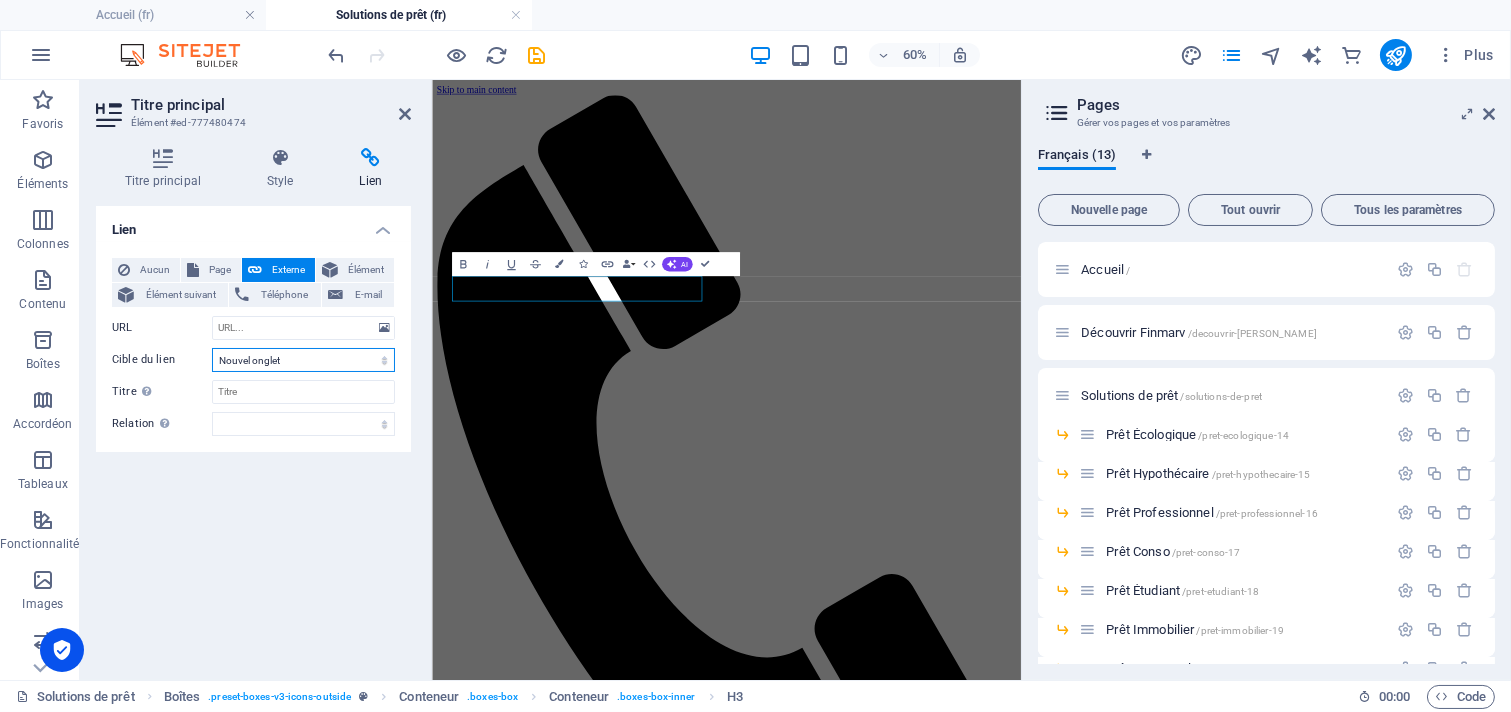 click on "Nouvel onglet Même onglet Superposition" at bounding box center [303, 360] 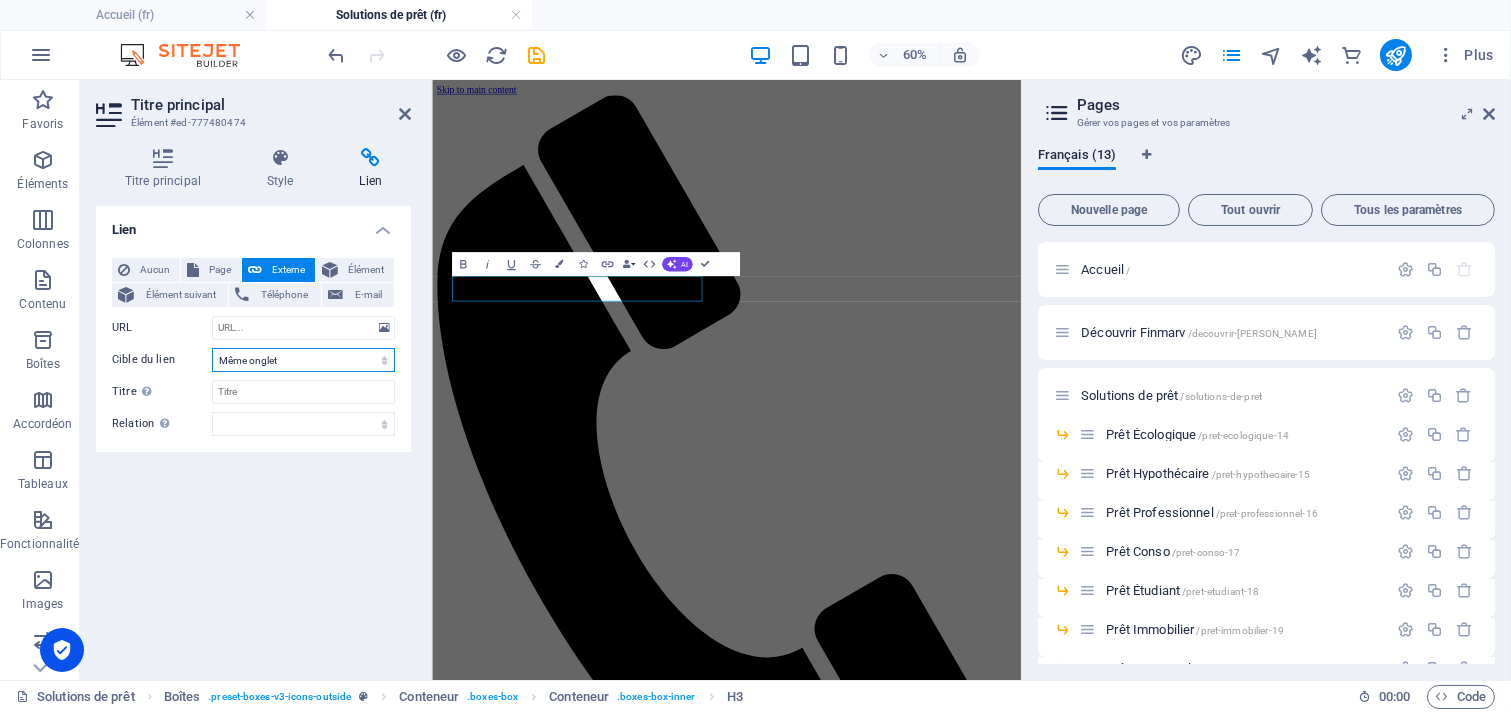 click on "Nouvel onglet Même onglet Superposition" at bounding box center [303, 360] 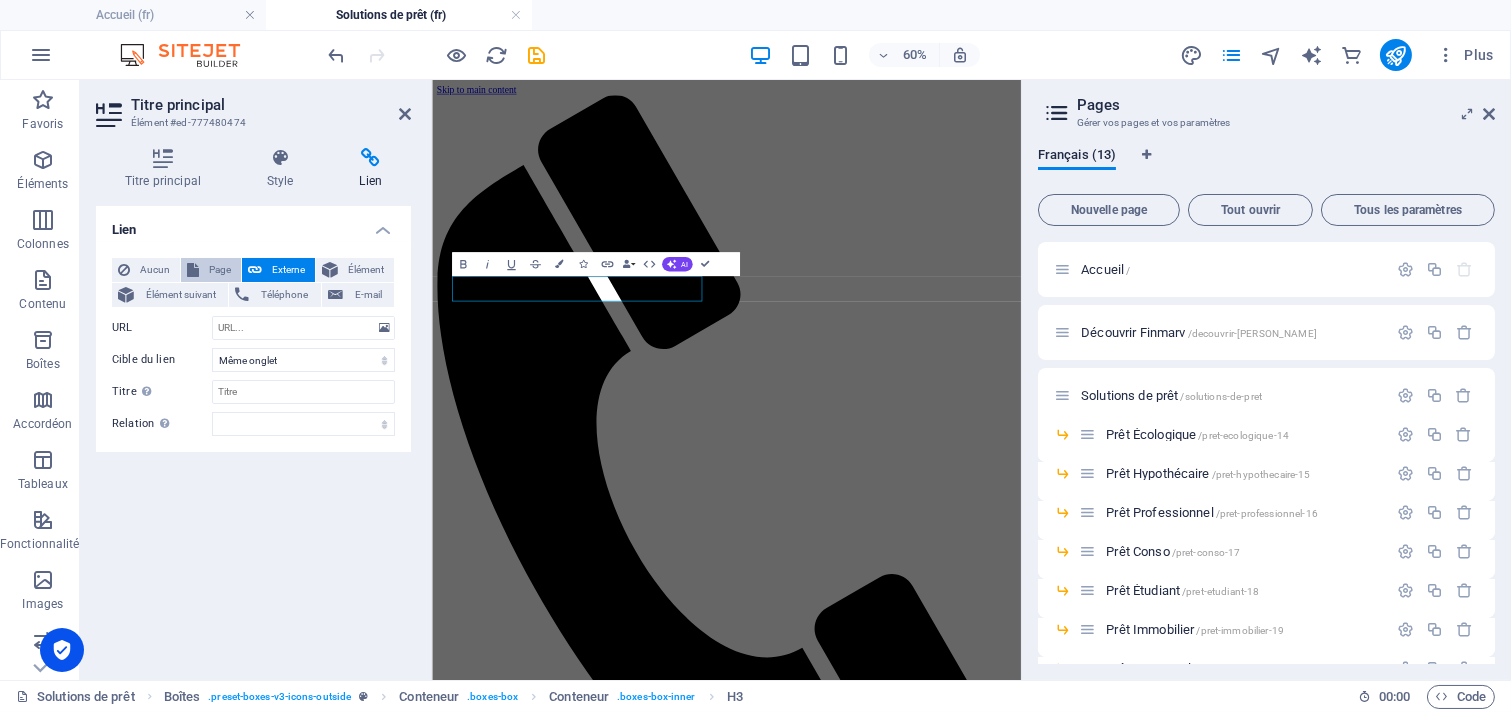 click on "Page" at bounding box center (220, 270) 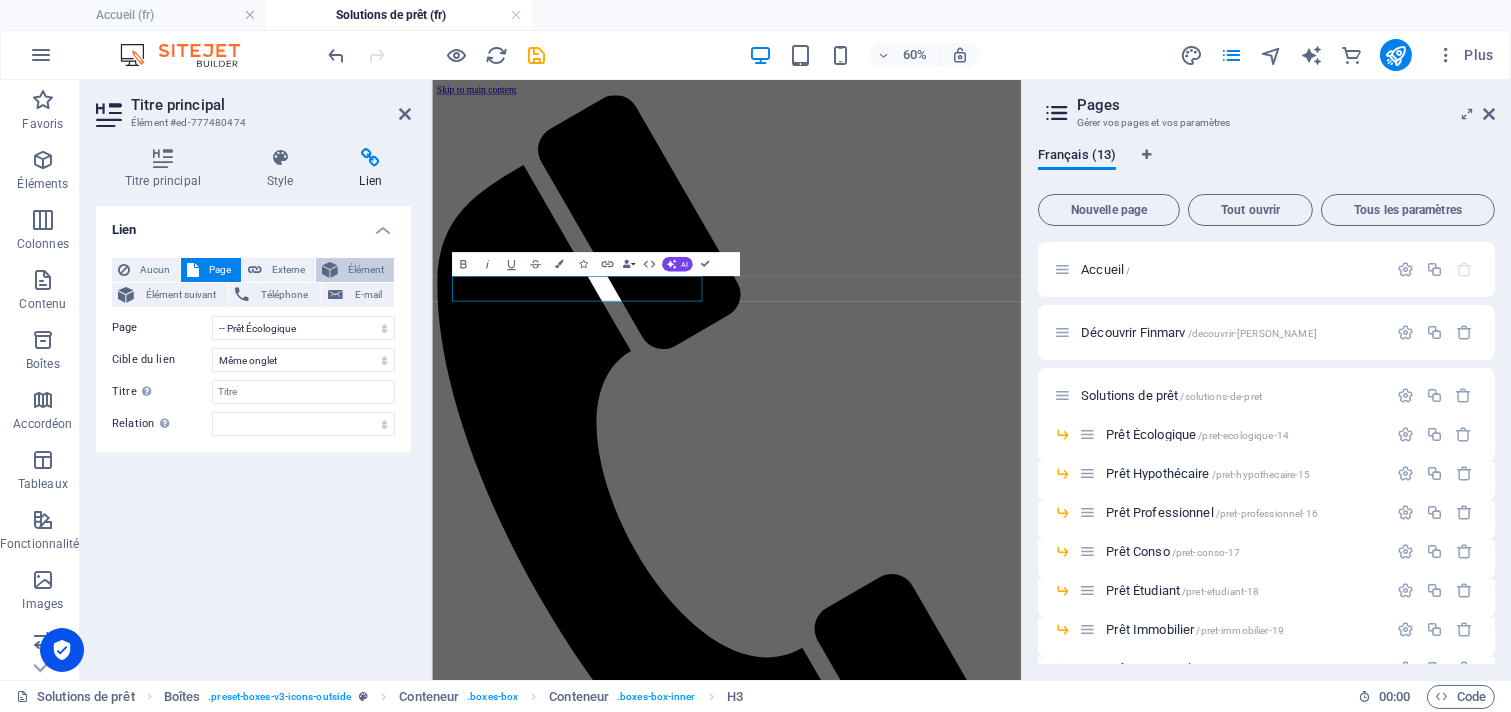 click on "Élément" at bounding box center (366, 270) 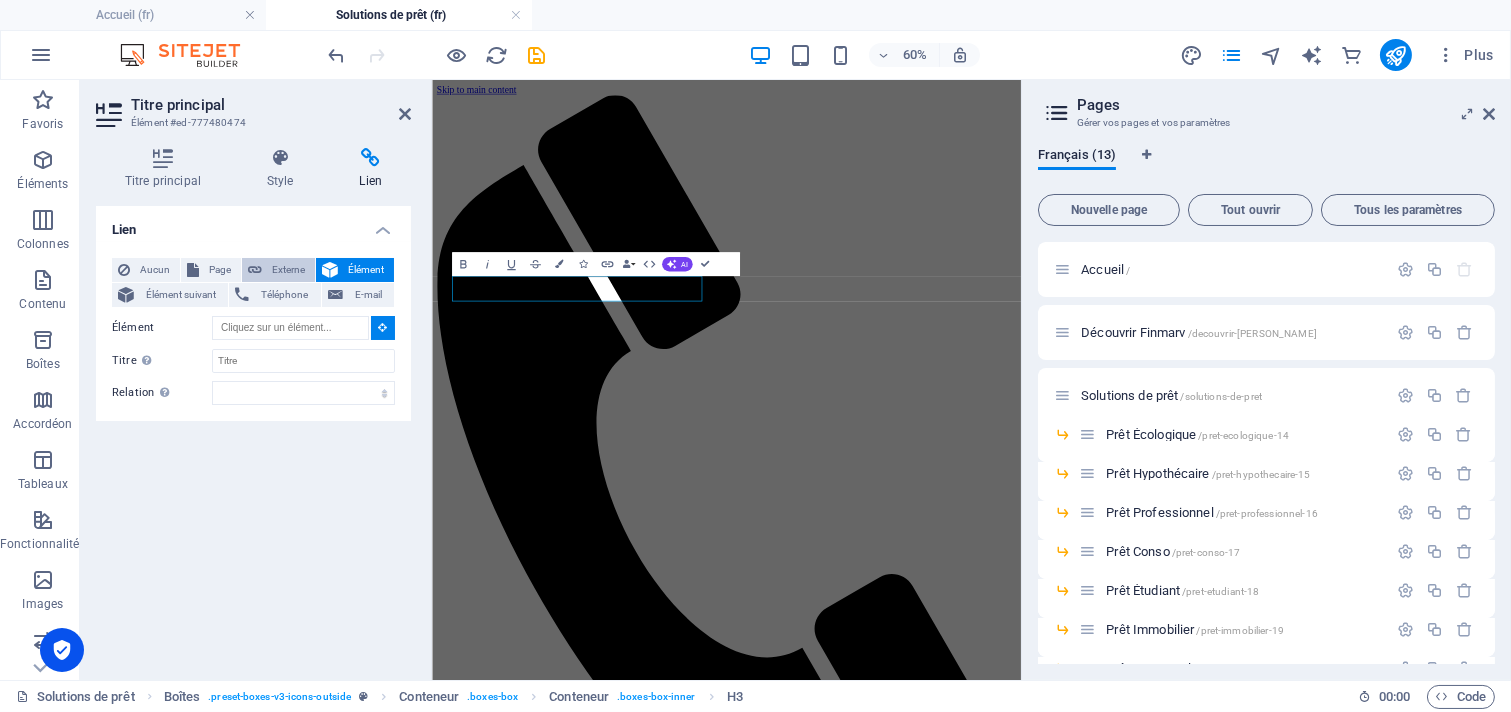 click on "Externe" at bounding box center [288, 270] 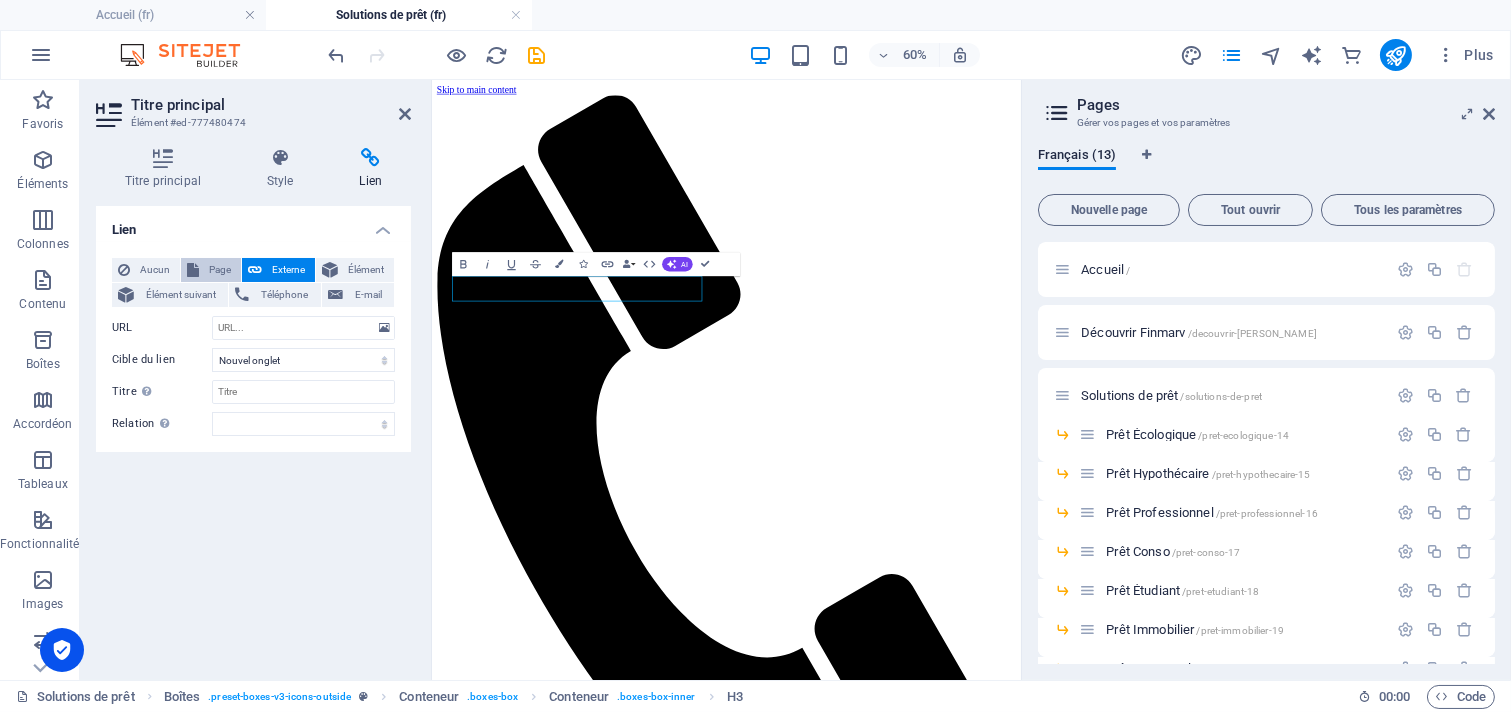 click on "Page" at bounding box center (220, 270) 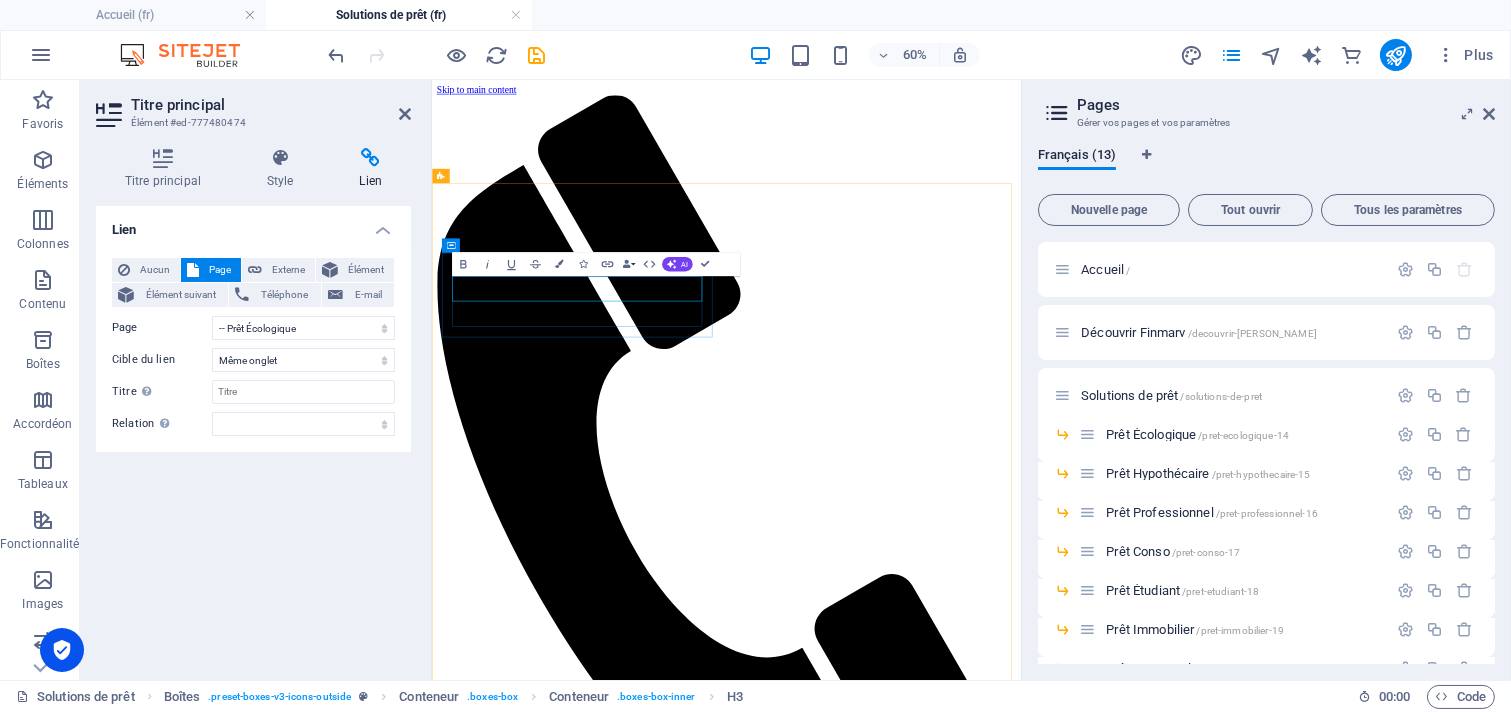 click on "Prêt Écologique" at bounding box center (922, 4608) 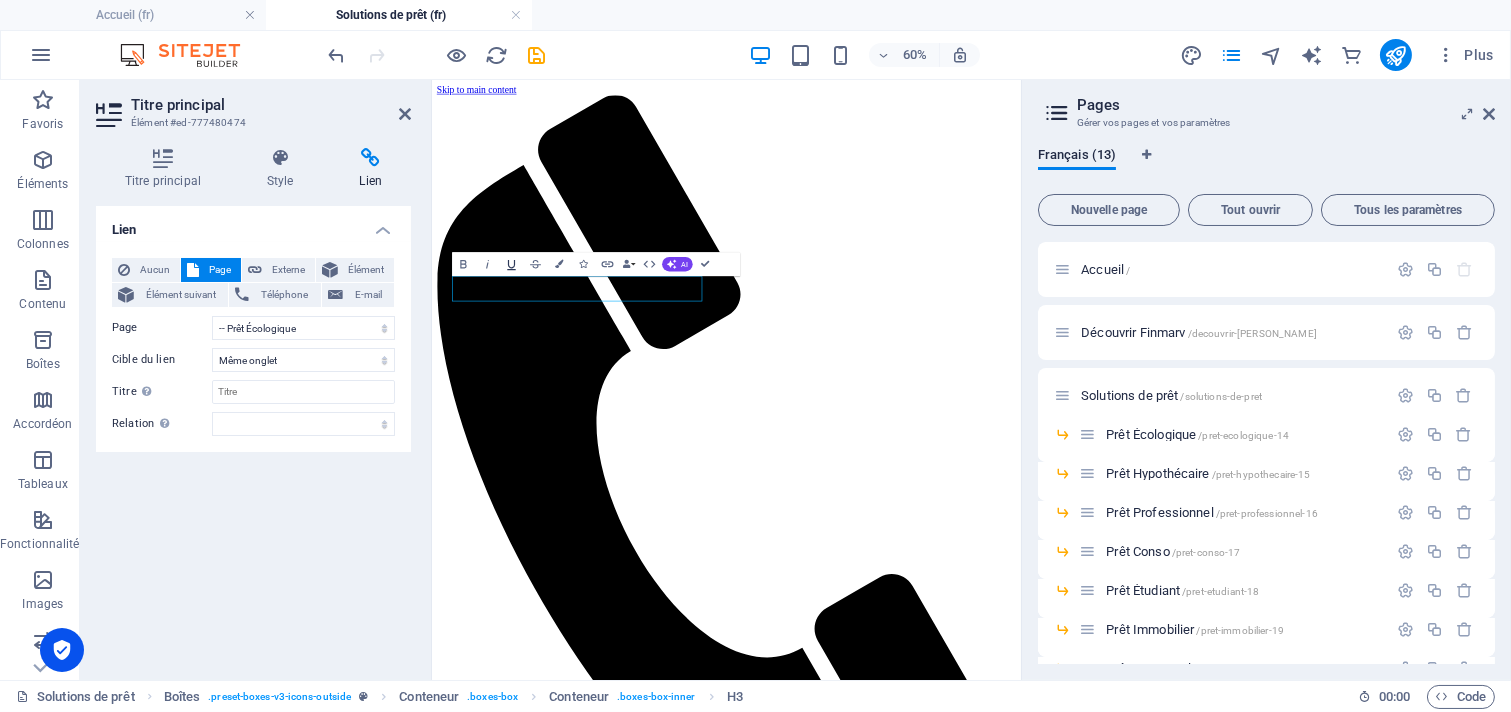 click 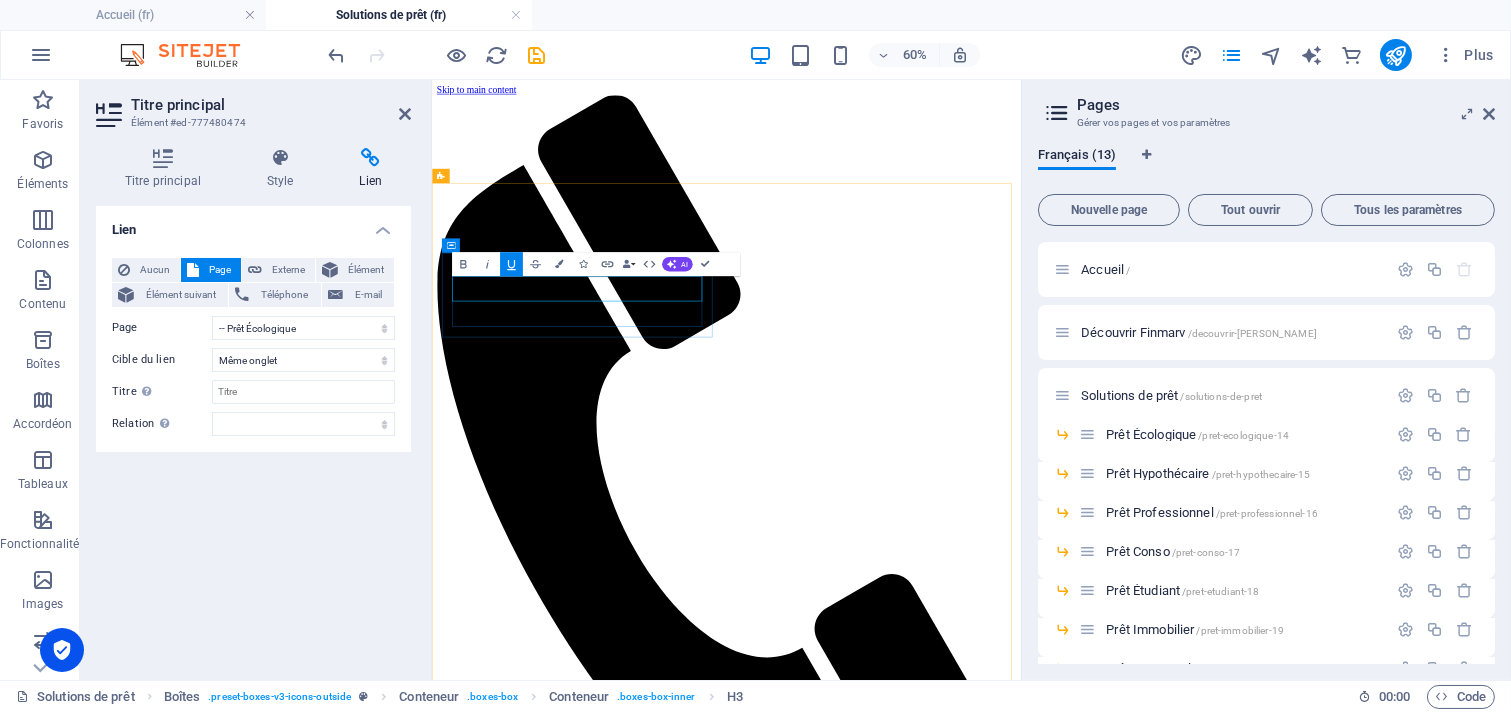 click on "Prêt Écolo ​ gique" at bounding box center [502, 4607] 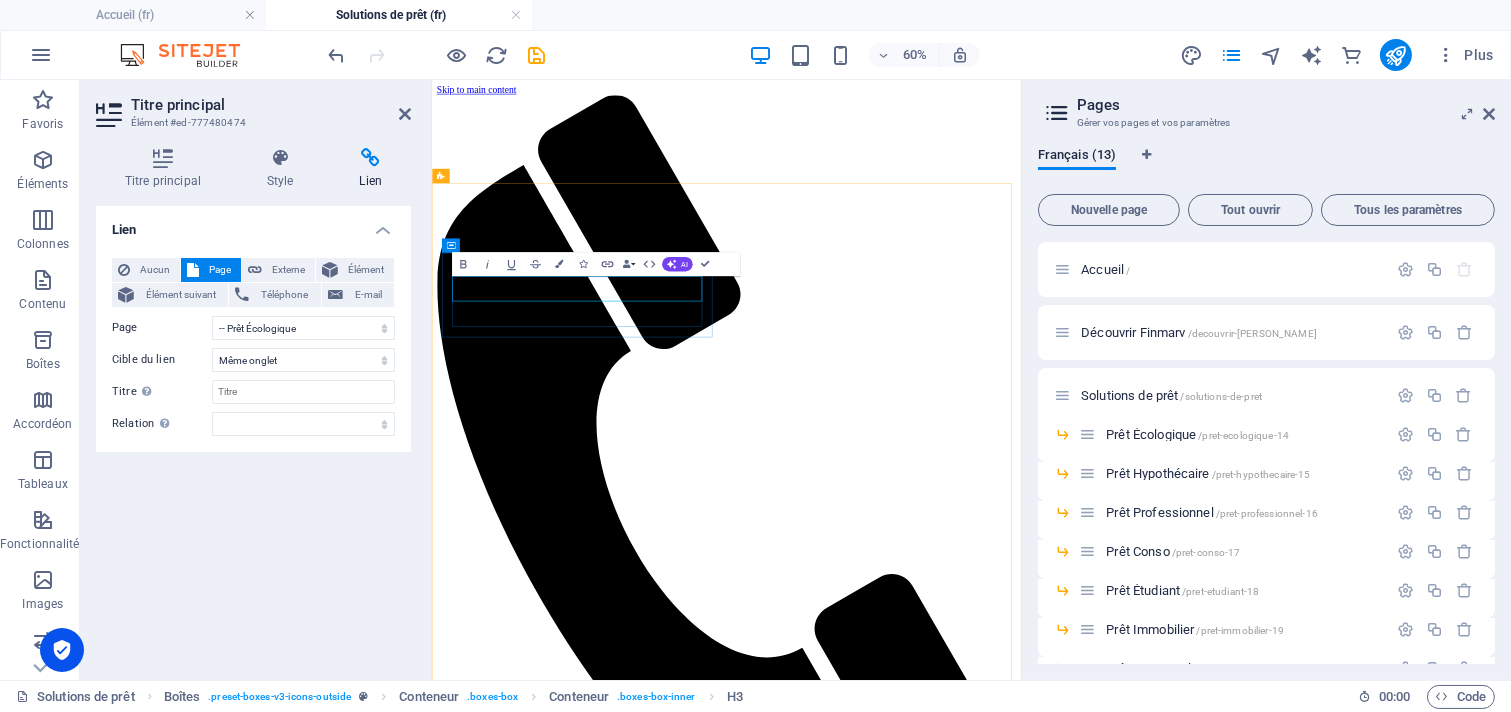 click on "Prêt Écolo ​ gique" at bounding box center [502, 4607] 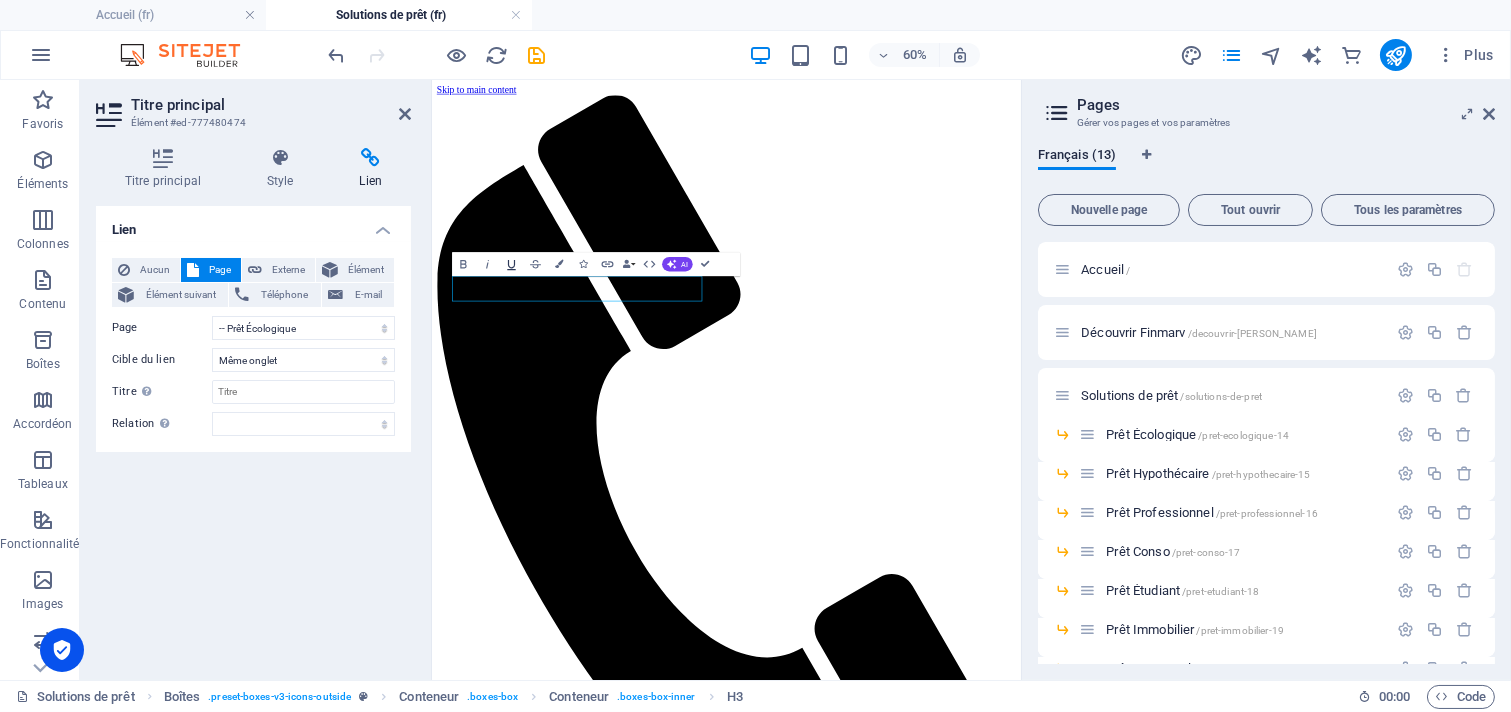 click 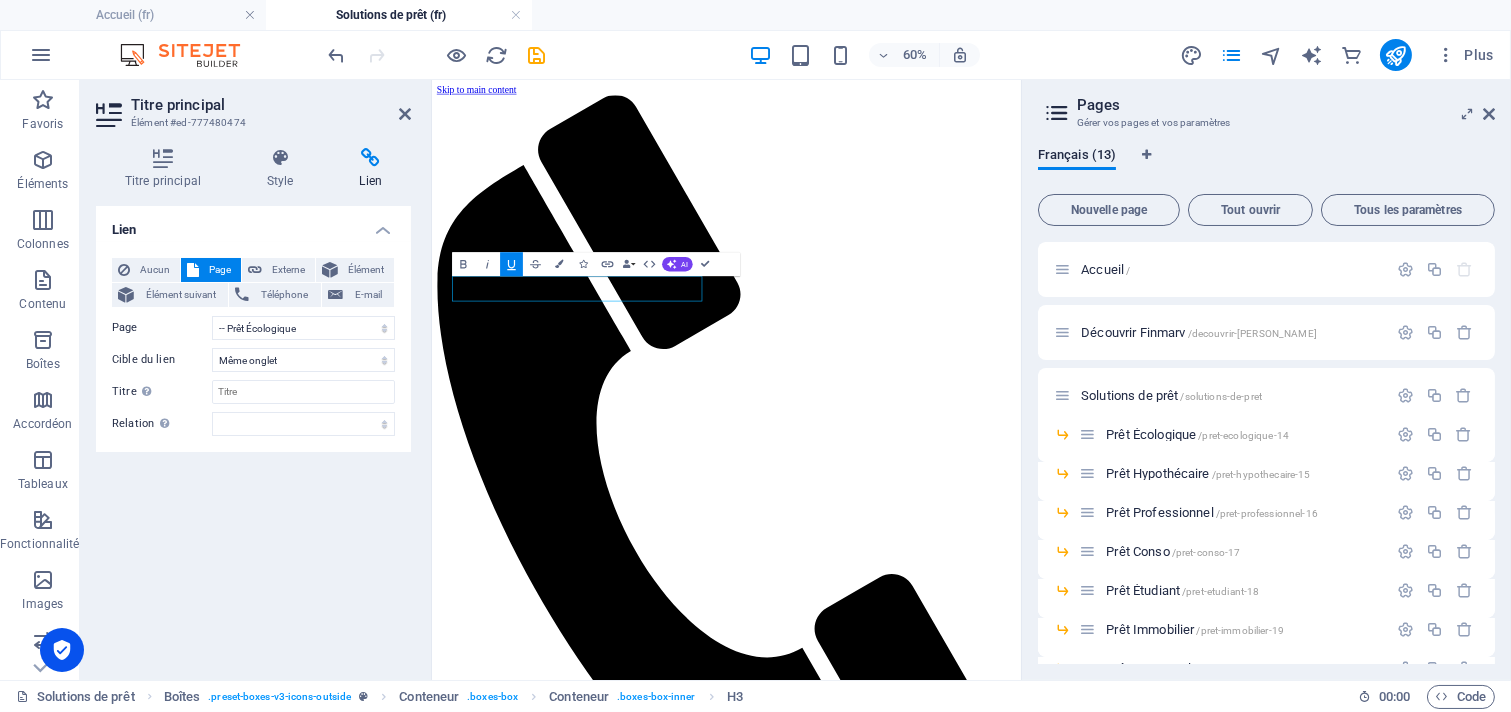 click 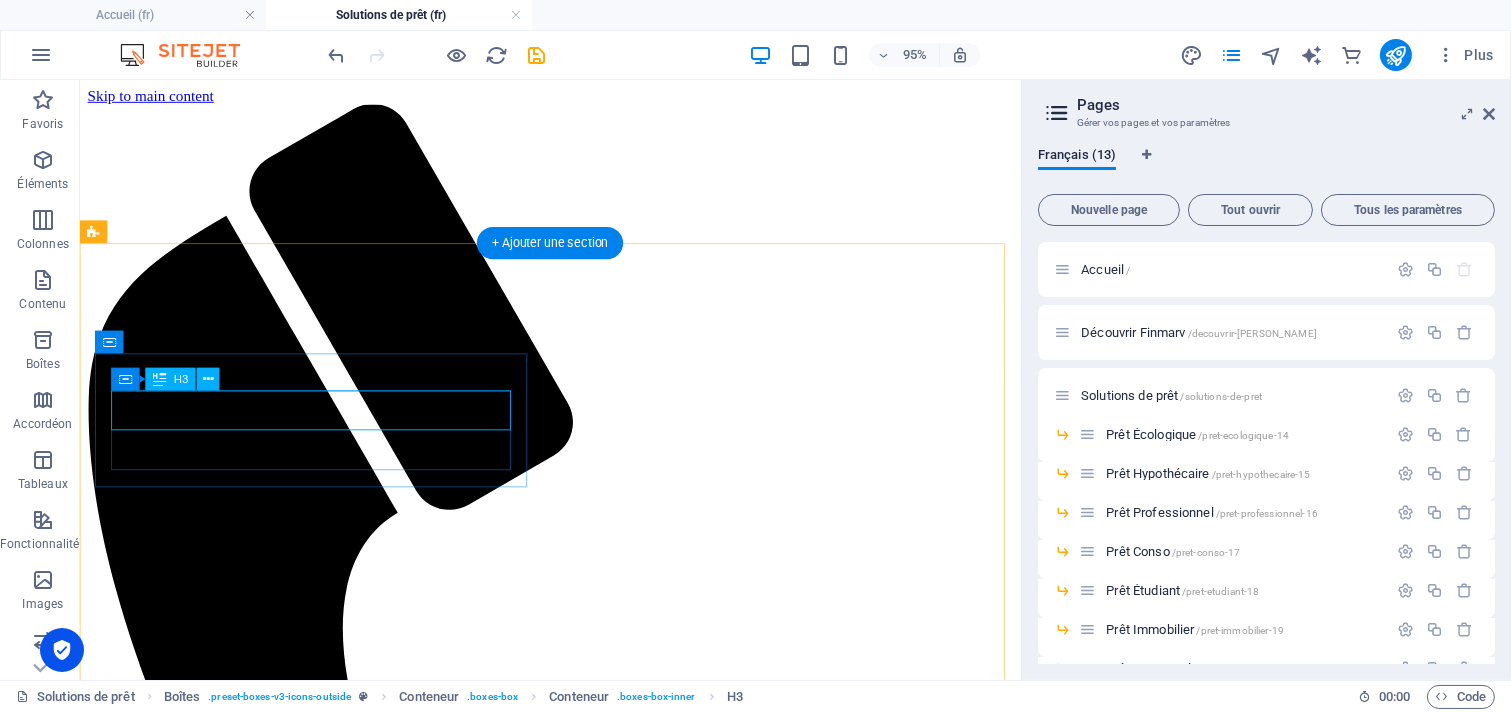 click on "Prêt Écologique" at bounding box center [575, 4647] 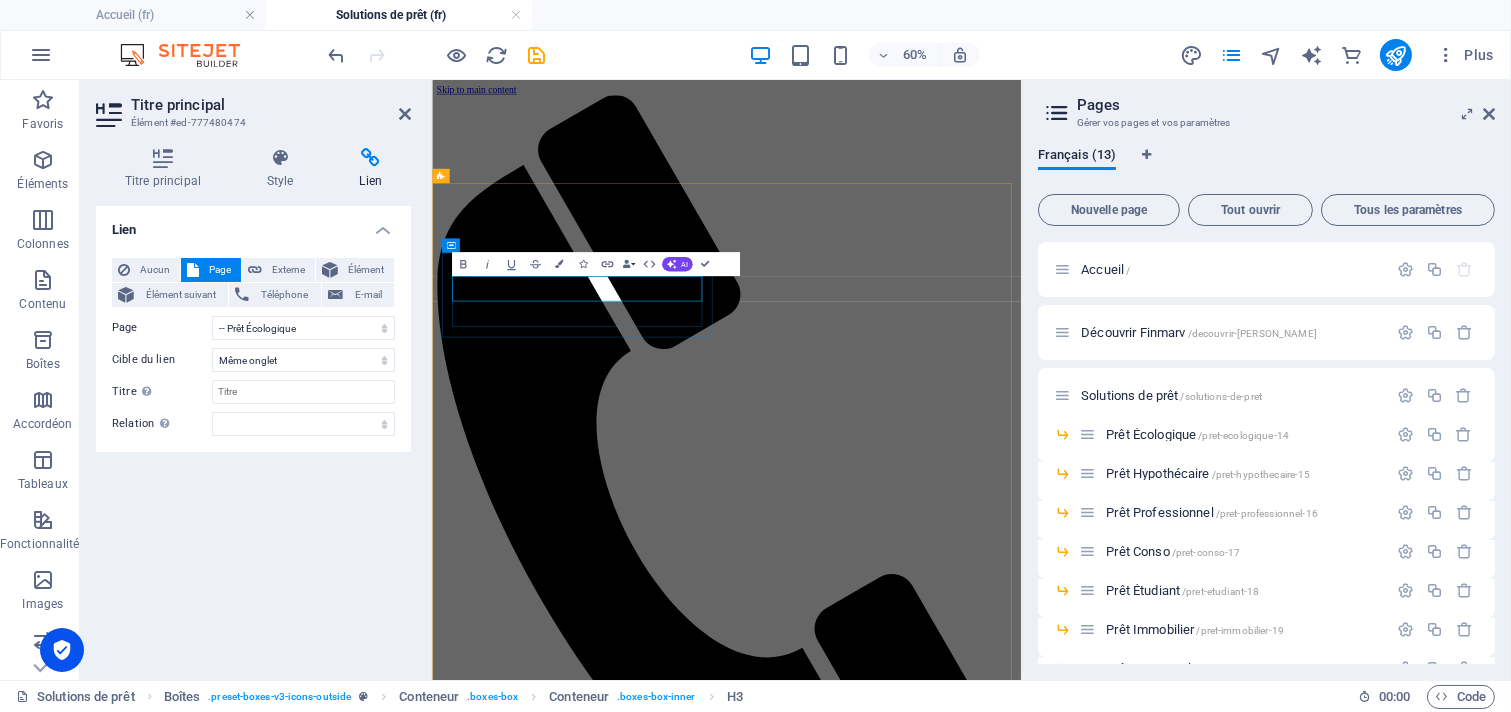 click on "Prêt Écologique" at bounding box center [502, 4607] 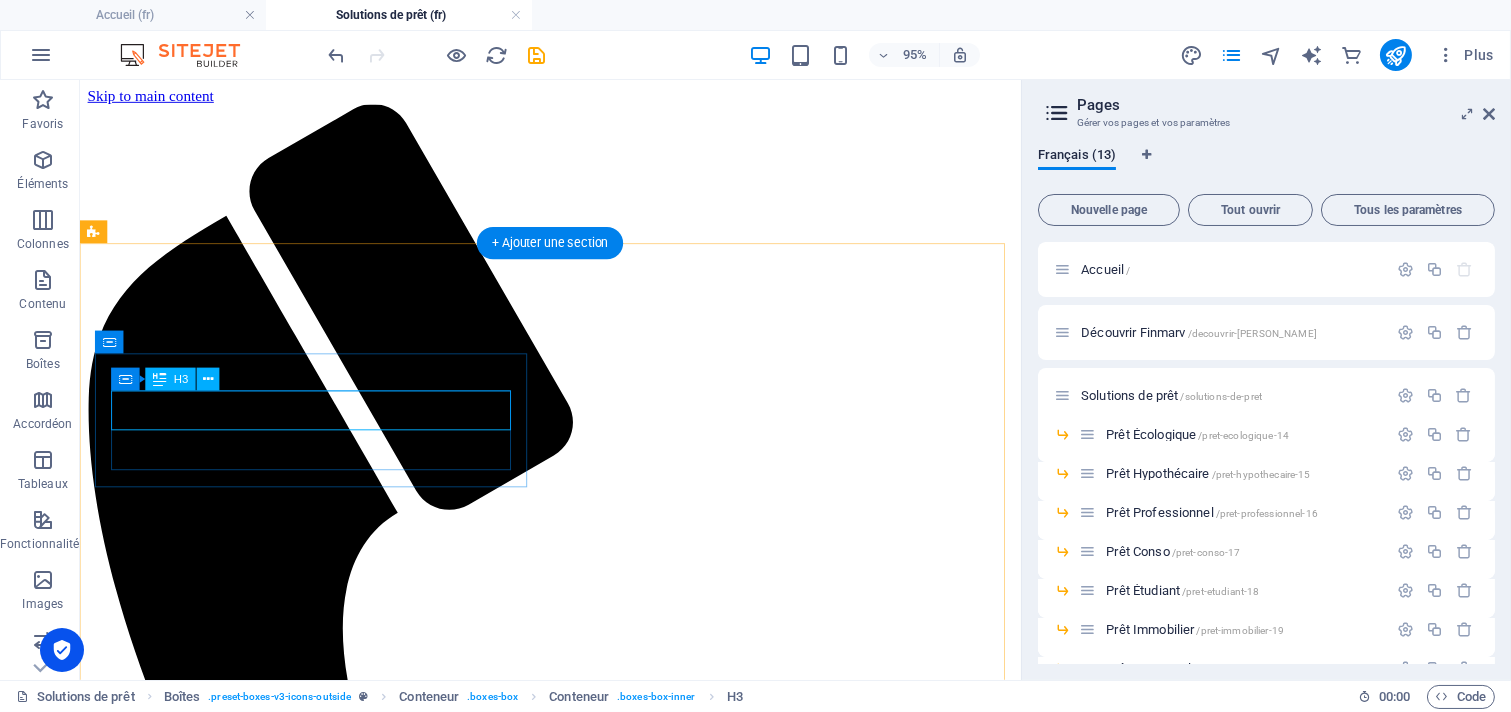 click on "Prêt Écologique" at bounding box center [575, 4647] 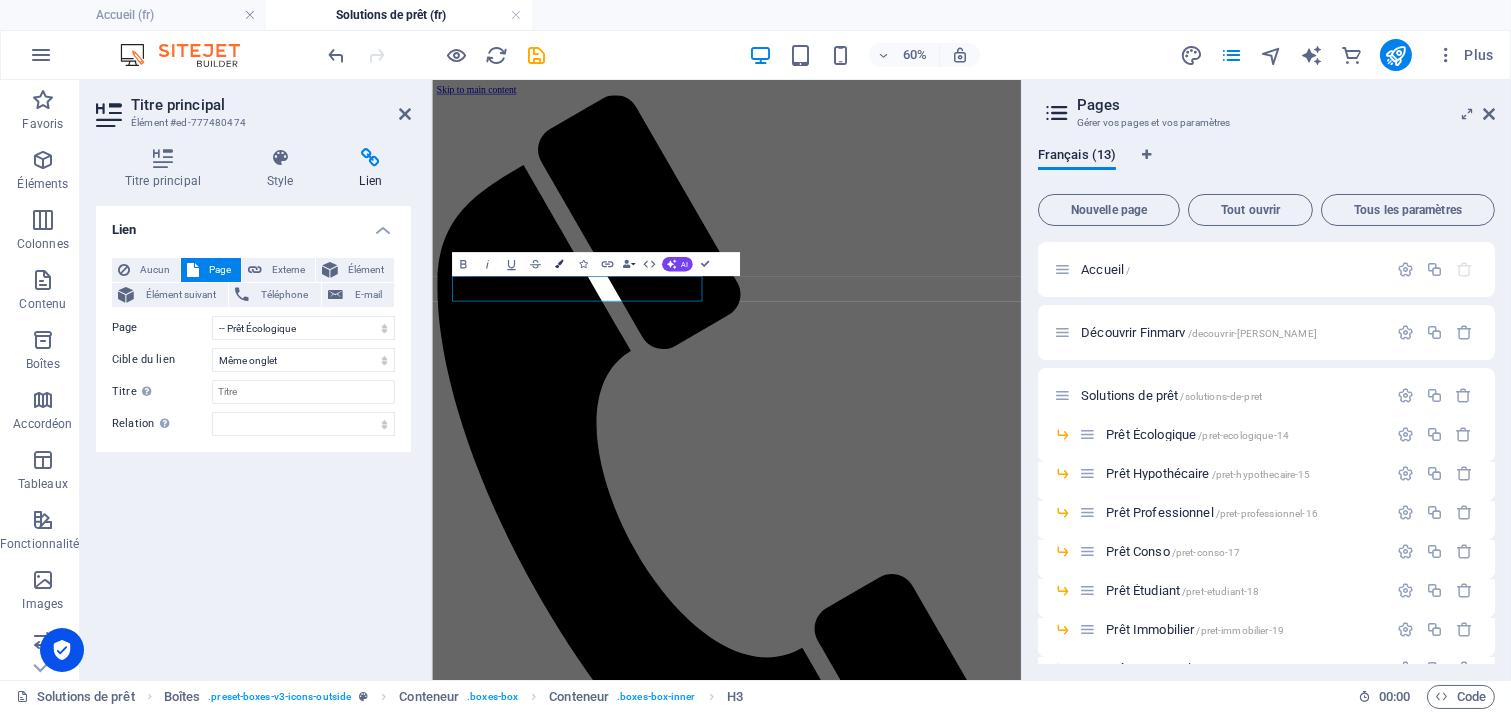 click on "Colors" at bounding box center [559, 264] 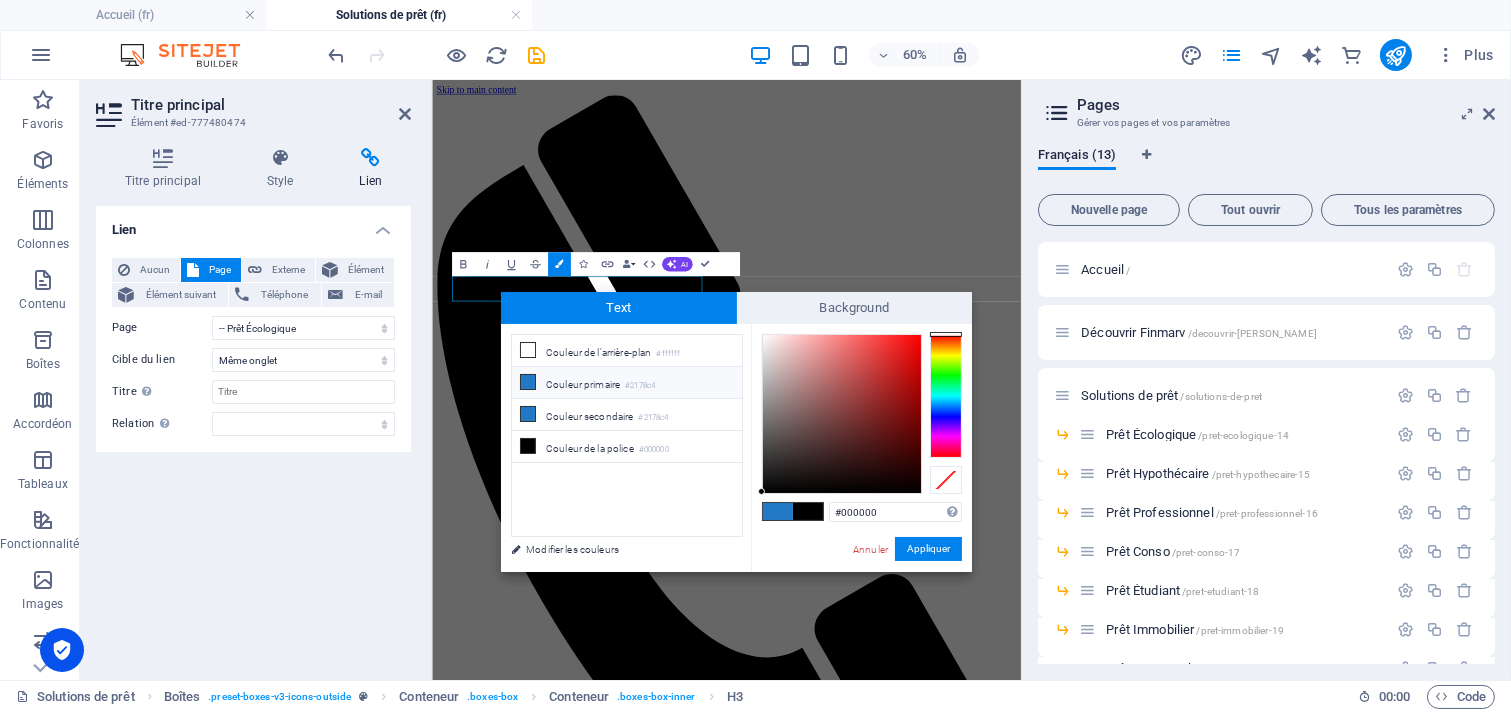 click on "Couleur primaire
#2178c4" at bounding box center [627, 383] 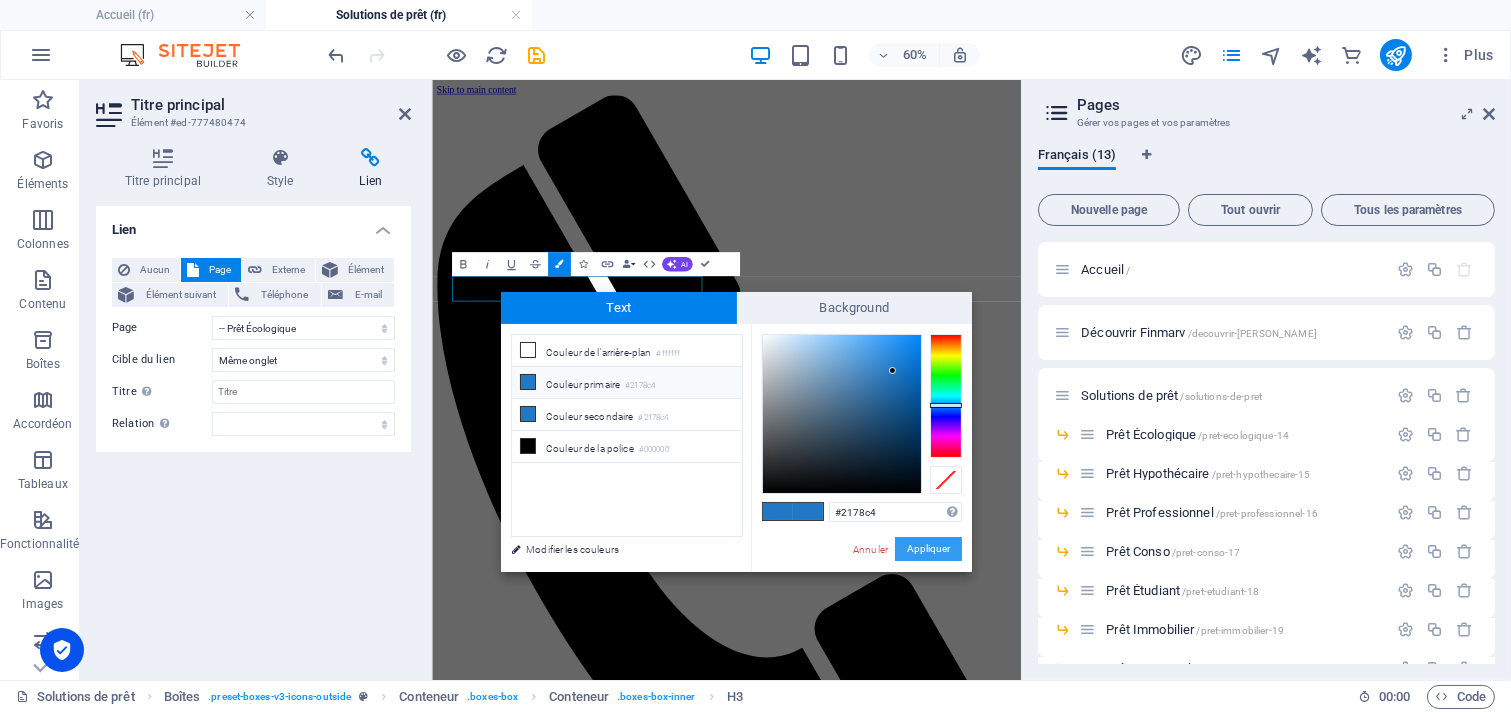click on "Appliquer" at bounding box center [928, 549] 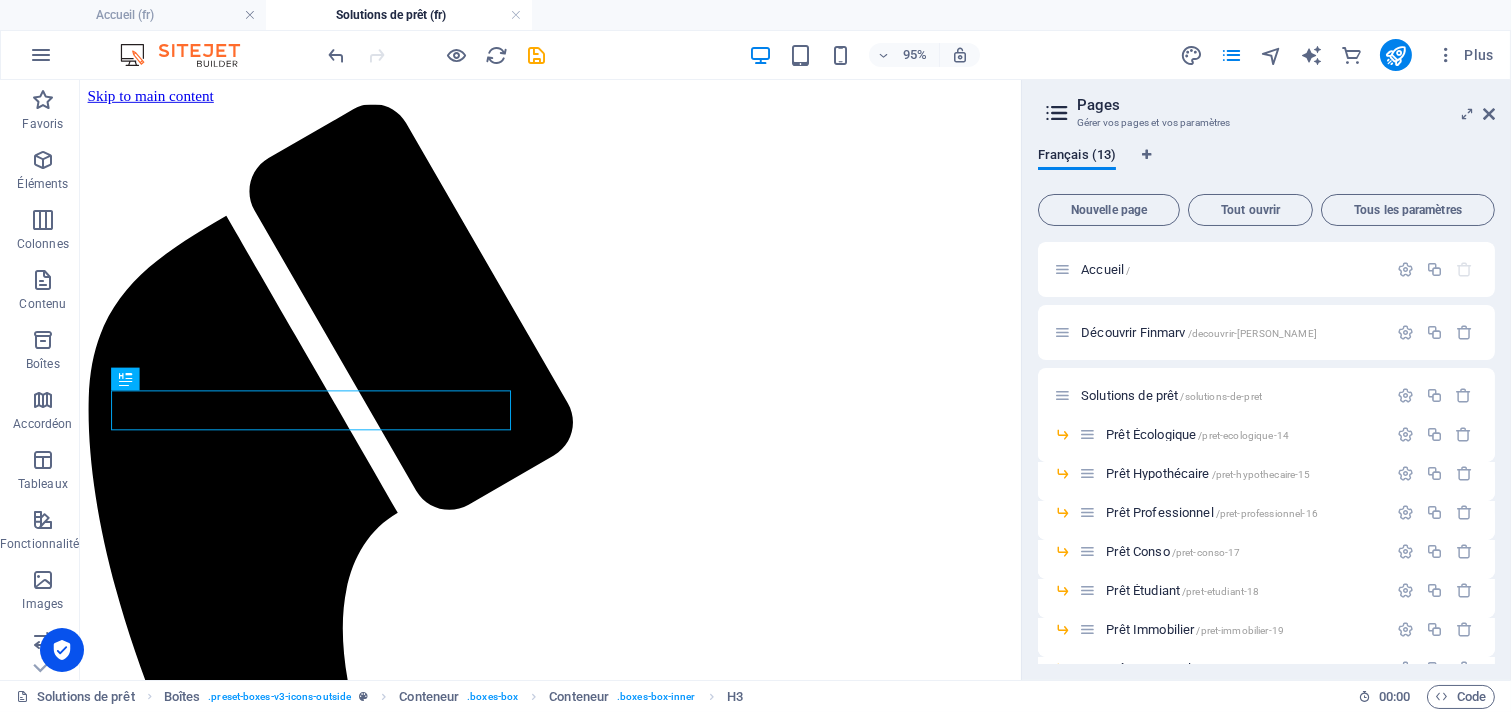 click on "Pages" at bounding box center [1286, 105] 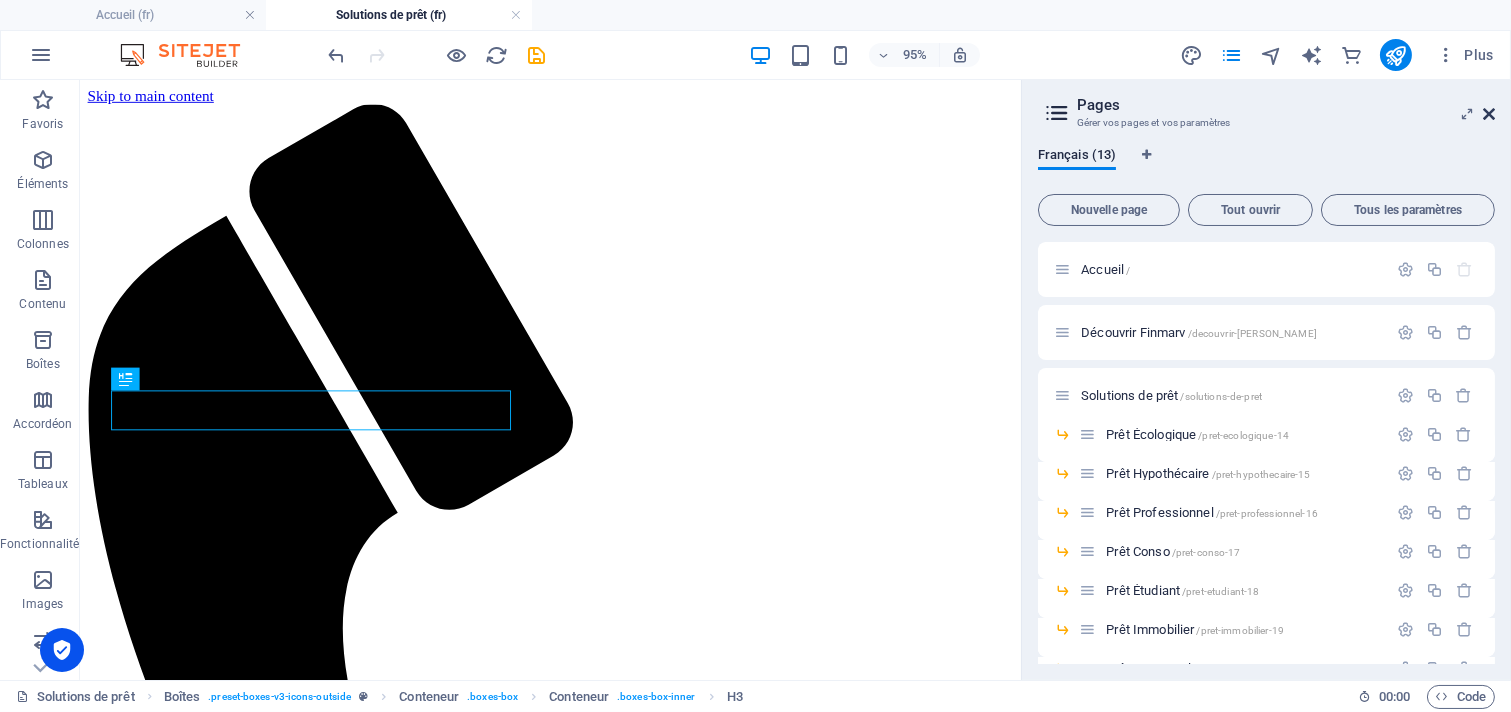 click at bounding box center [1489, 114] 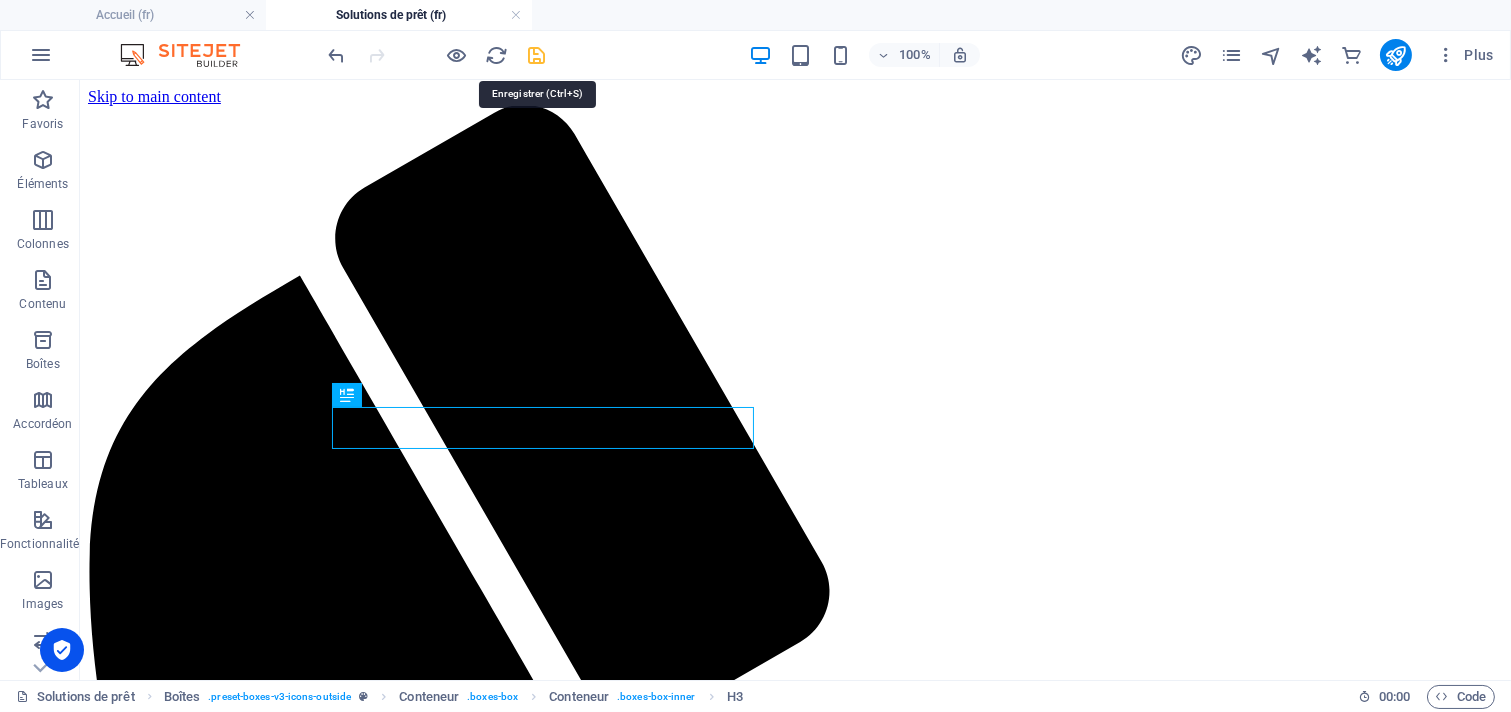 click at bounding box center (537, 55) 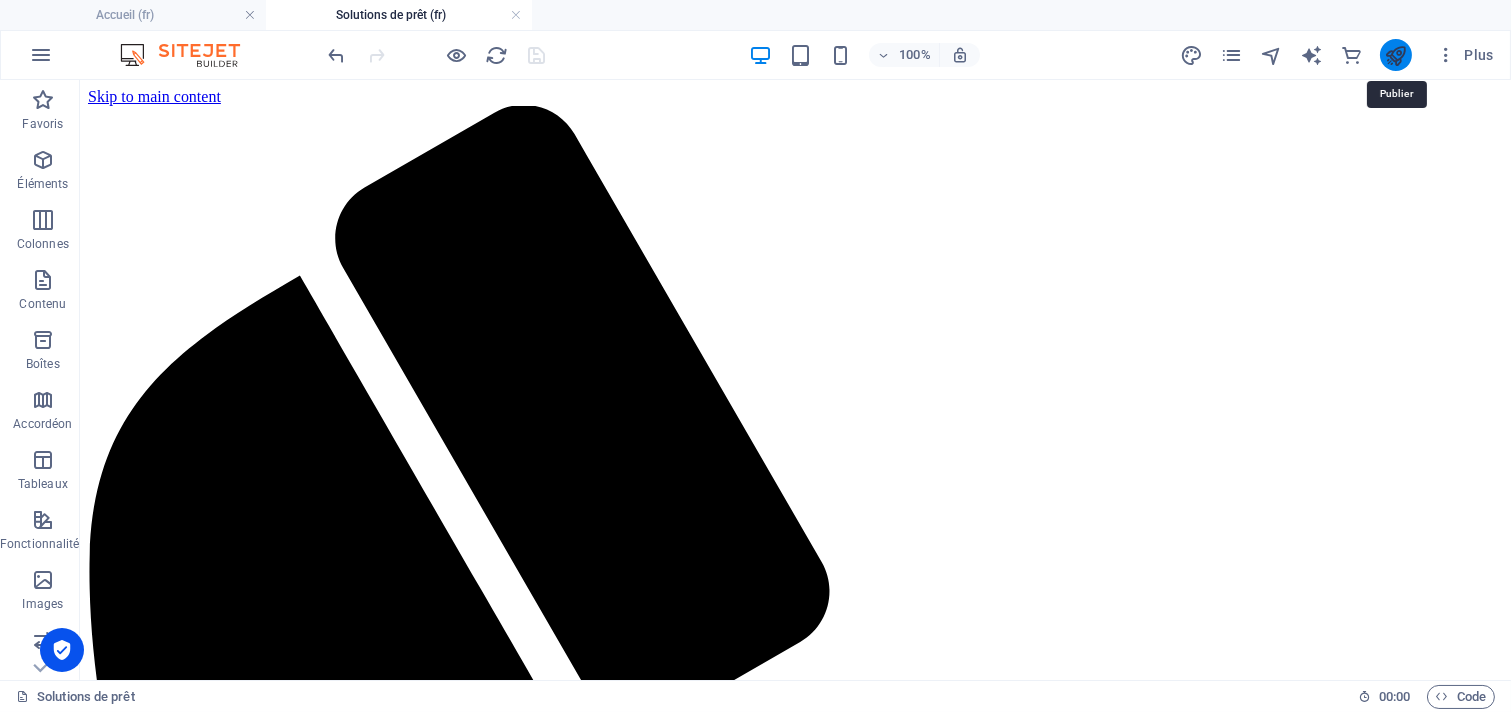 click at bounding box center [1395, 55] 